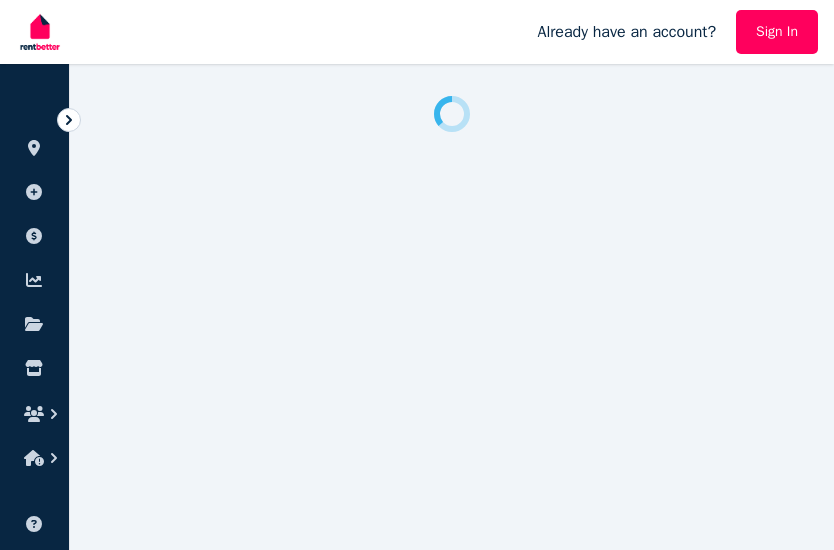 scroll, scrollTop: 0, scrollLeft: 0, axis: both 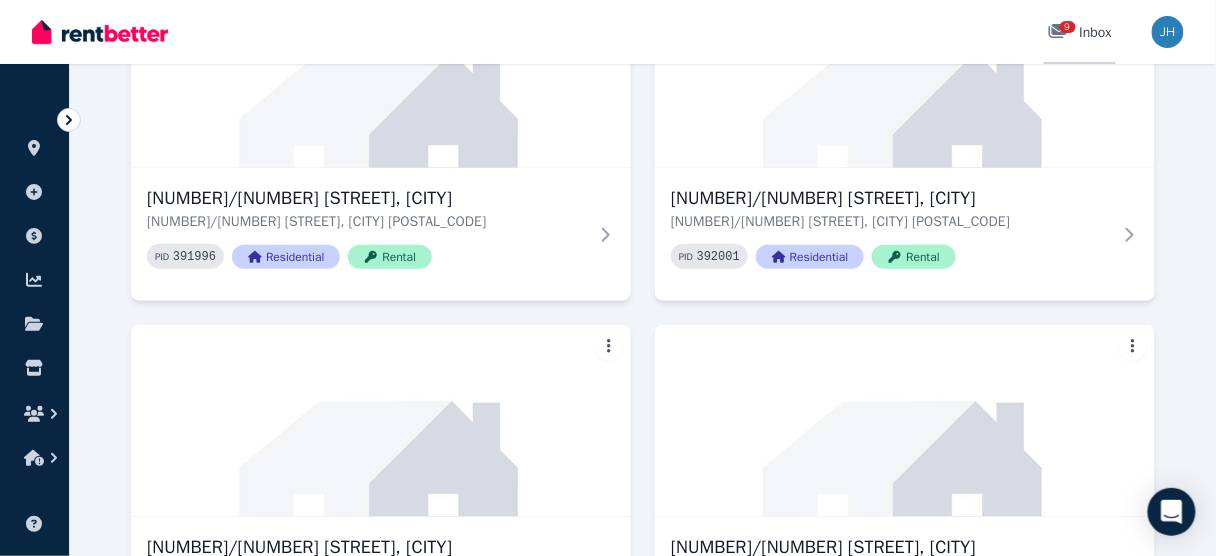 click on "9" at bounding box center [1068, 27] 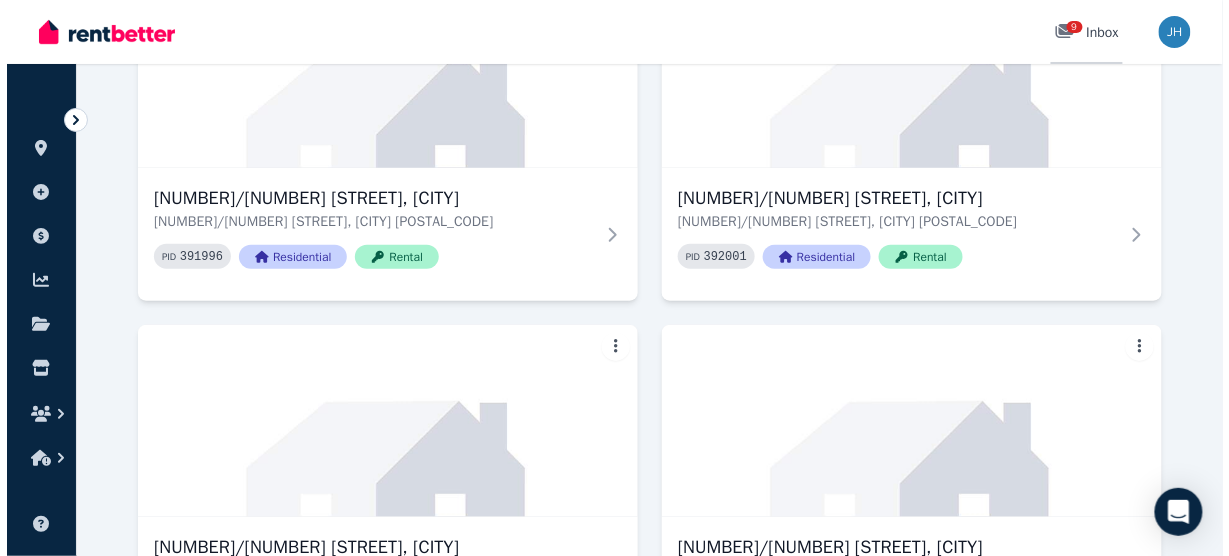 scroll, scrollTop: 0, scrollLeft: 0, axis: both 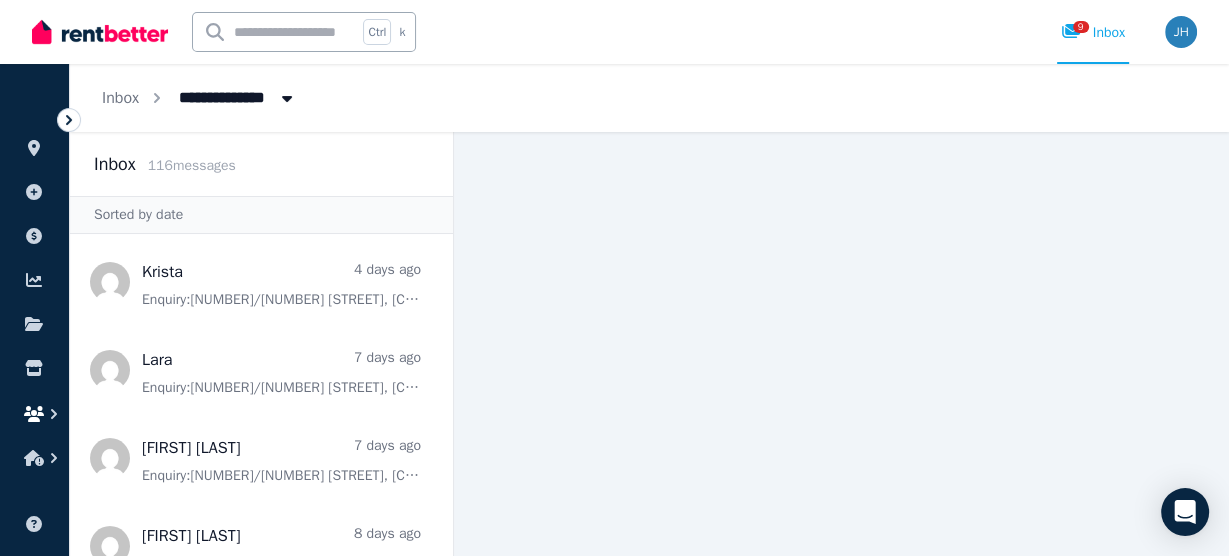 click 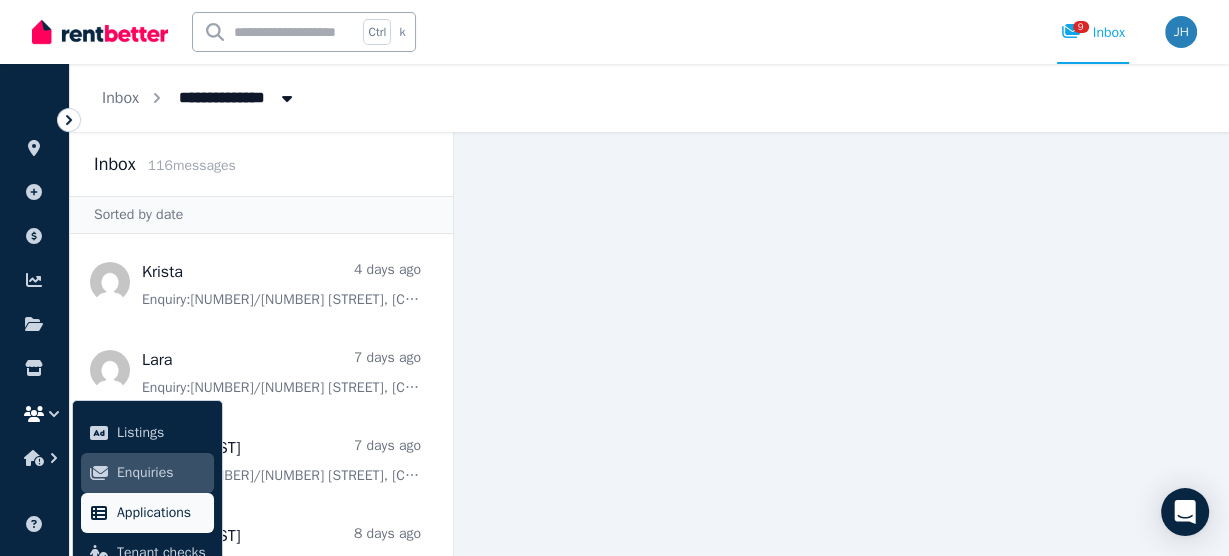 click on "Applications" at bounding box center (161, 513) 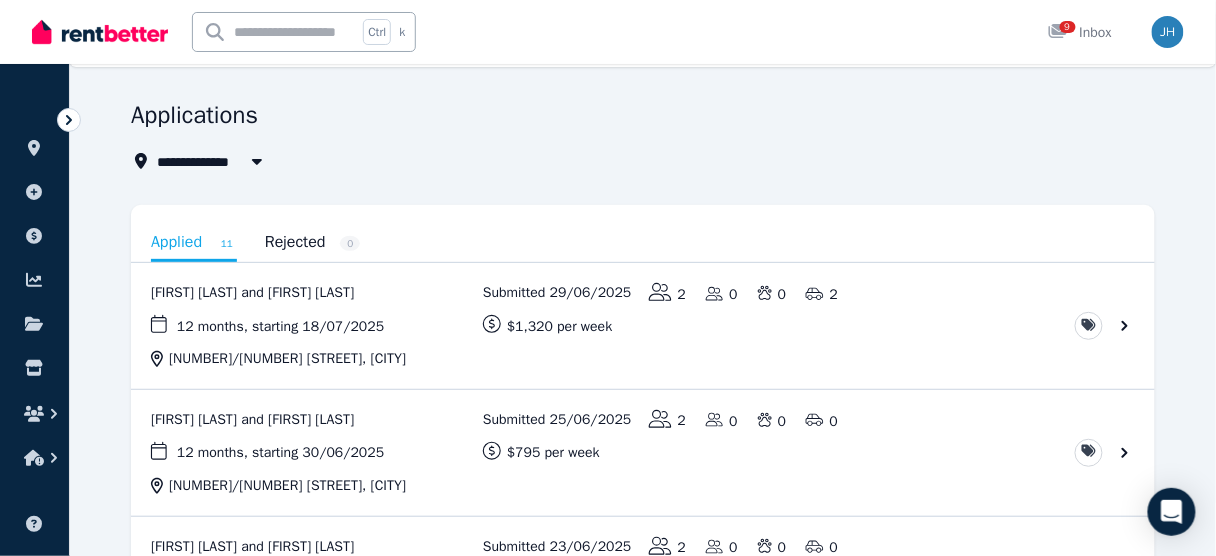 scroll, scrollTop: 0, scrollLeft: 0, axis: both 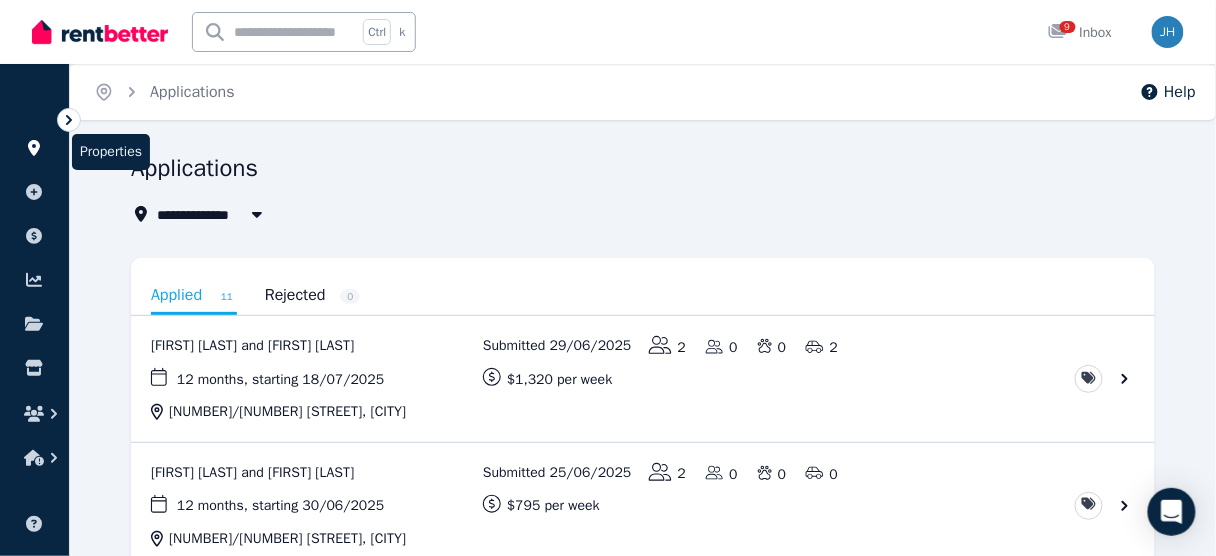 click 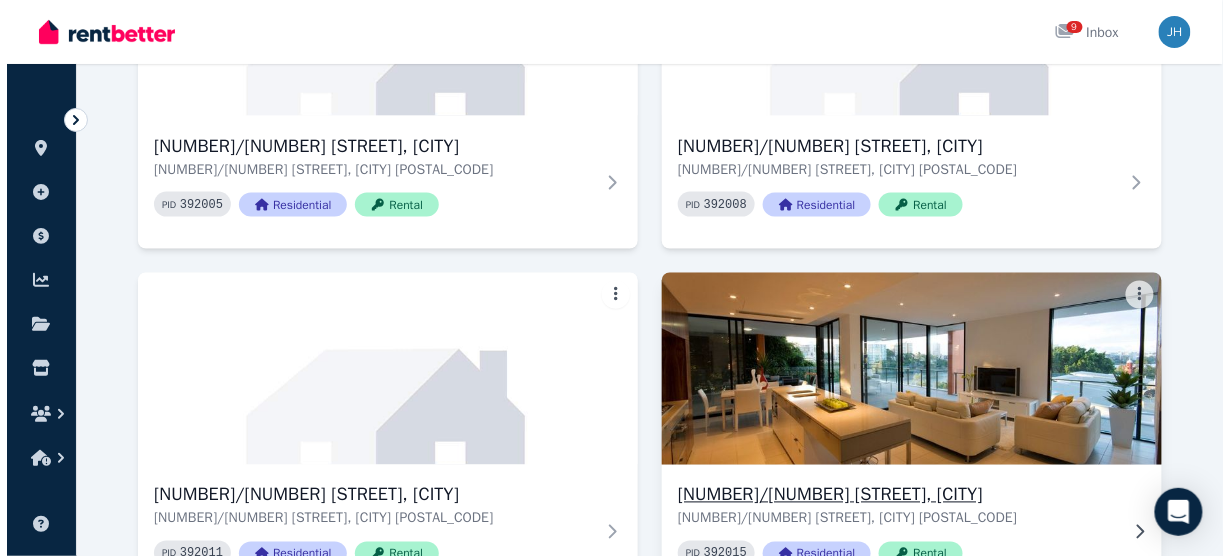 scroll, scrollTop: 640, scrollLeft: 0, axis: vertical 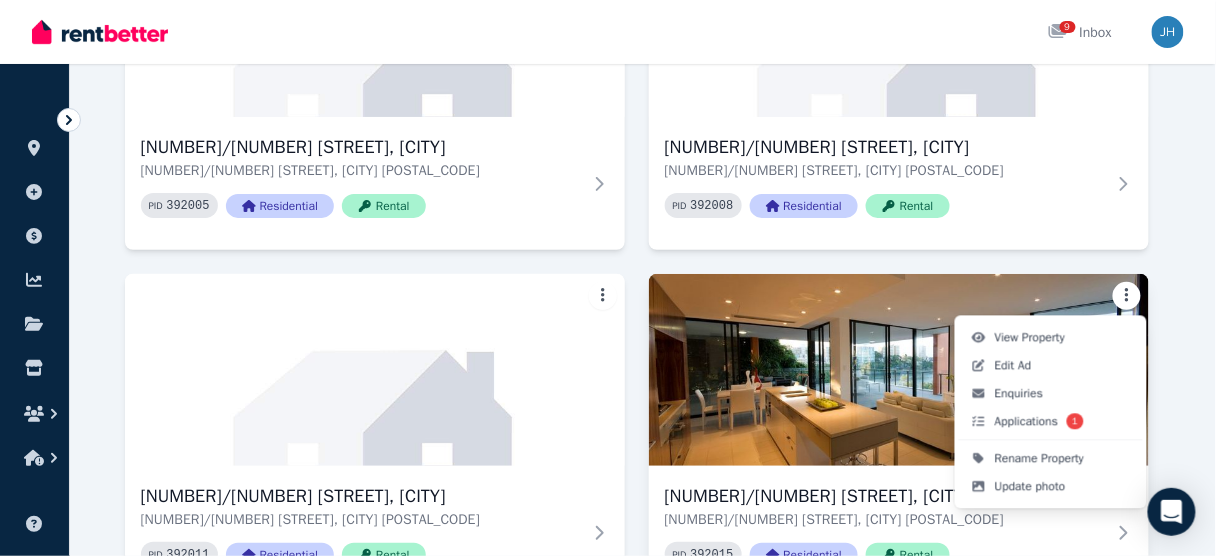 click on "Open main menu 9 Inbox Open user menu ORGANISE Properties Add property Payments Finance report Documents Marketplace Help centre Refer a friend Account settings Your profile Serenity Stays Management Pty Ltd Home Properties Help Search properties Filter Name (A-Z) Add Property [NUMBER]/[NUMBER] [STREET], [CITY] [NUMBER]/[NUMBER] [STREET], [CITY] [POSTAL_CODE] PID   391996 Residential Rental [NUMBER]/[NUMBER] [STREET], [CITY] [NUMBER]/[NUMBER] [STREET], [CITY] [POSTAL_CODE] PID   392001 Residential Rental [NUMBER]/[NUMBER] [STREET], [CITY] [NUMBER]/[NUMBER] [STREET], [CITY] [POSTAL_CODE] PID   392005 Residential Rental [NUMBER]/[NUMBER] [STREET], [CITY] [NUMBER]/[NUMBER] [STREET], [CITY] [POSTAL_CODE] PID   392008 Residential Rental [NUMBER]/[NUMBER] [STREET], [CITY] [NUMBER]/[NUMBER] [STREET], [CITY] [POSTAL_CODE] PID   392011 Residential Rental [NUMBER]/[NUMBER] [STREET], [CITY] [NUMBER]/[NUMBER] [STREET], [CITY] [POSTAL_CODE] PID   392015 Residential Rental " Superb large 3 bedroom apartment West End " Published $[PRICE] per week 10   enquiries 0 2  application s , 1  new [NUMBER]/[NUMBER] [STREET], [CITY] PID   392019 Rental "" at bounding box center (608, -362) 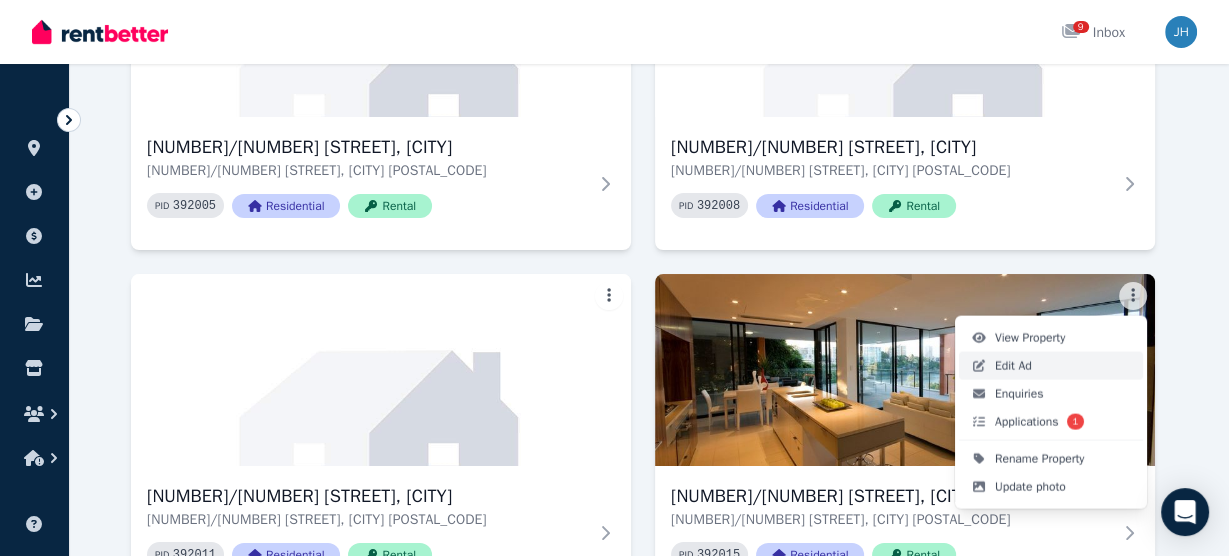 click on "Edit Ad" at bounding box center [1051, 366] 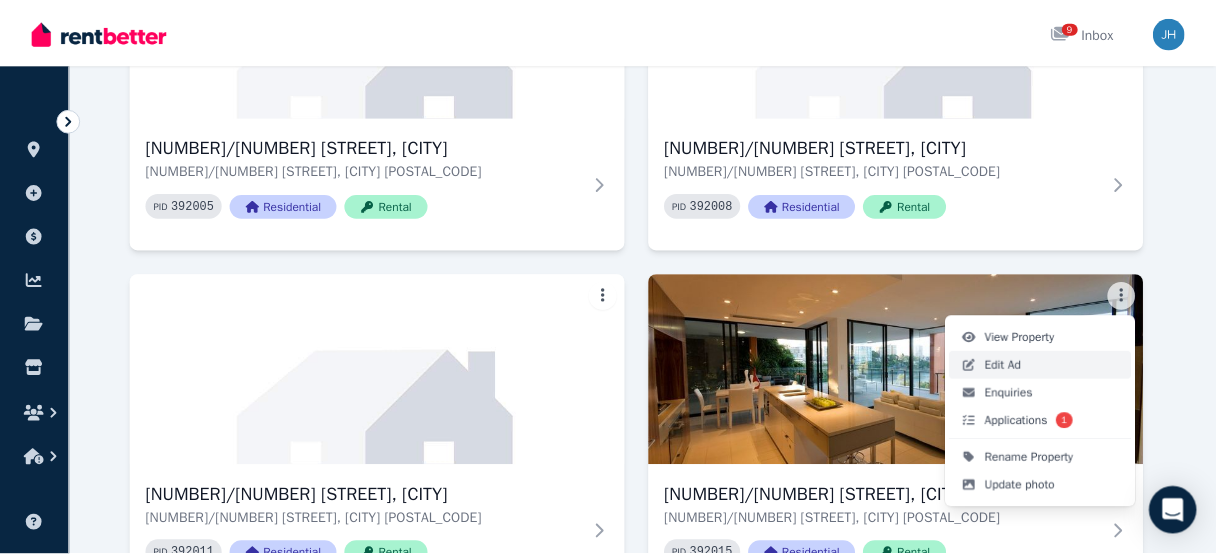scroll, scrollTop: 0, scrollLeft: 0, axis: both 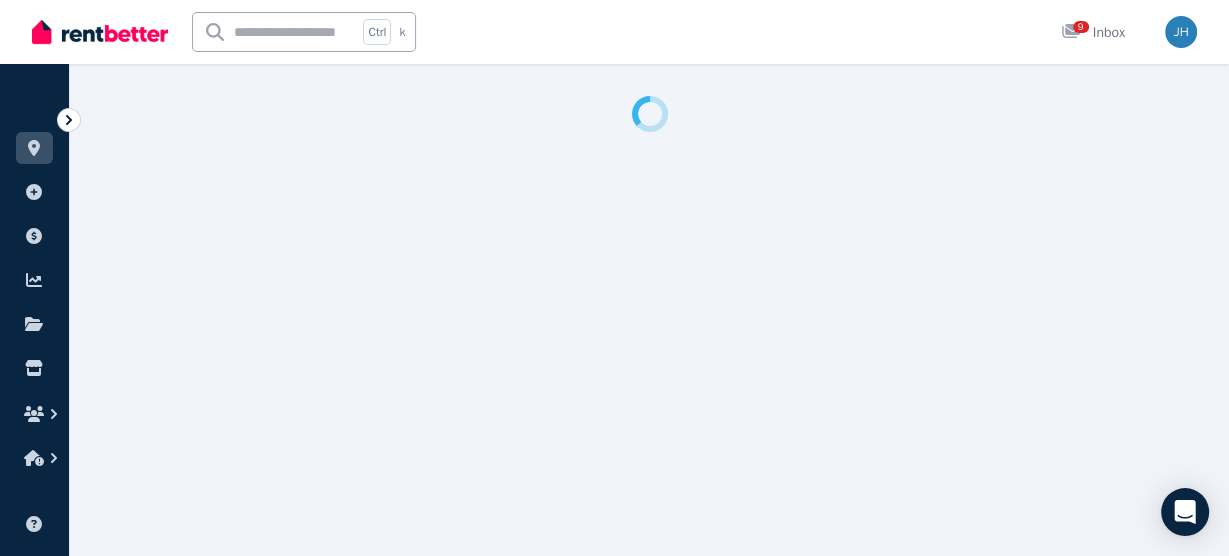 select on "**********" 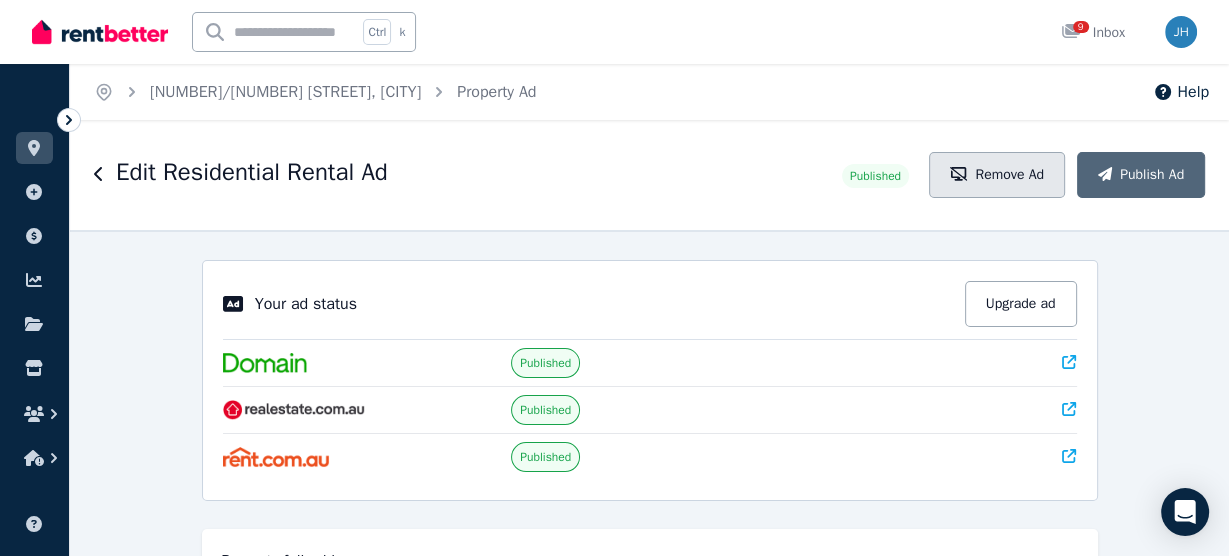 click on "Remove Ad" at bounding box center [997, 175] 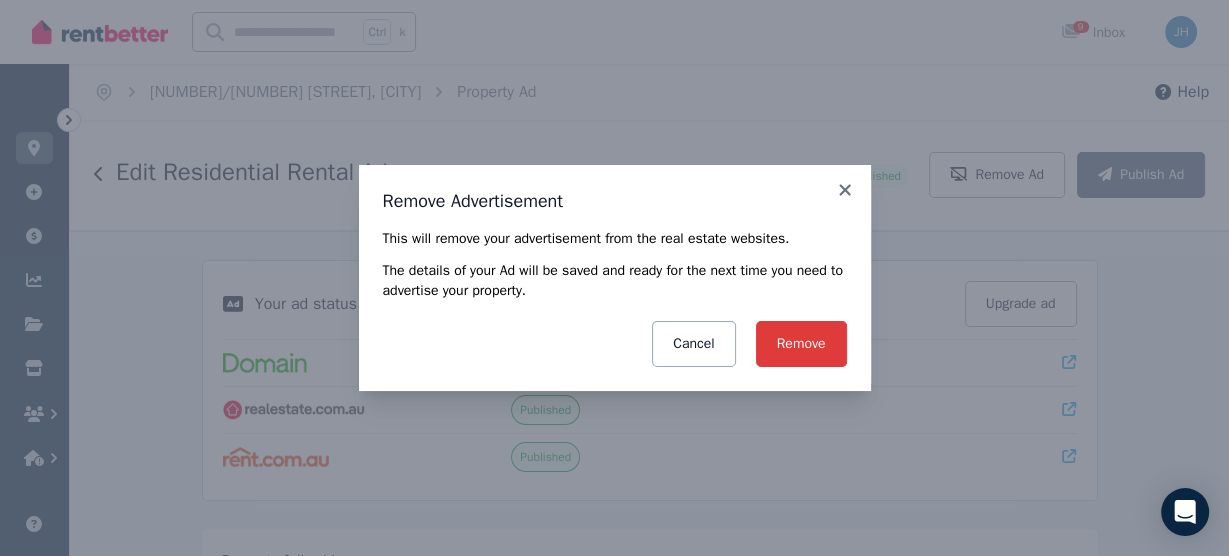 click on "Remove" at bounding box center (801, 344) 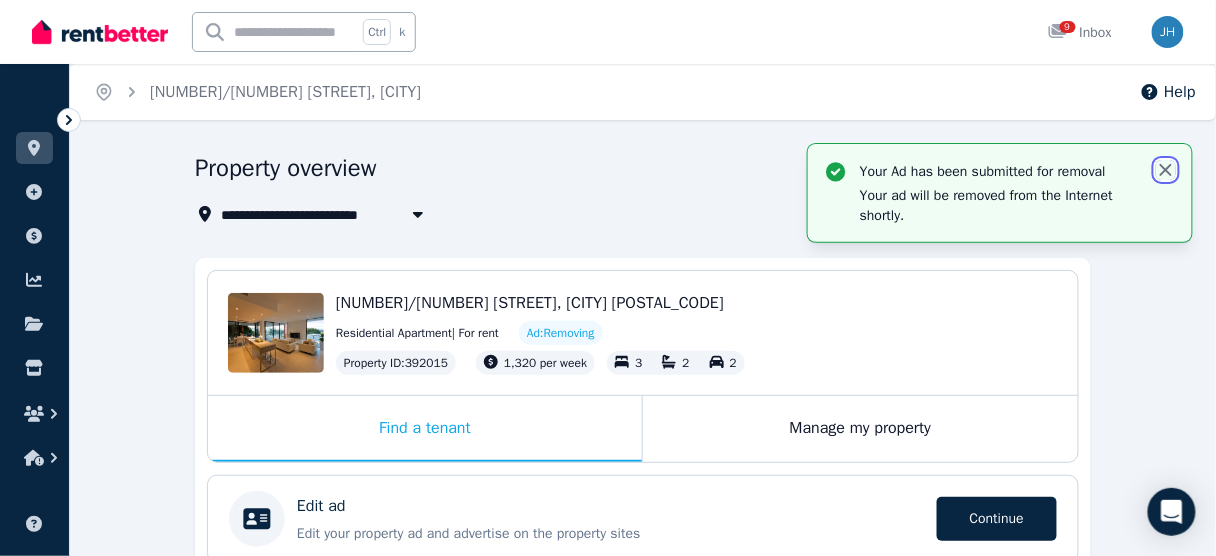 click 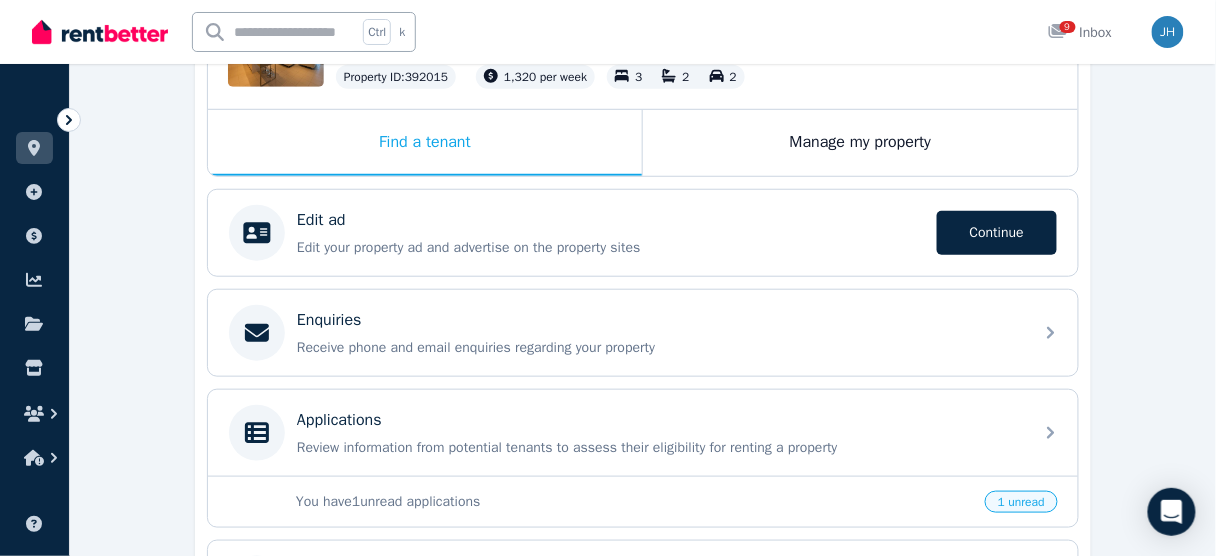 scroll, scrollTop: 320, scrollLeft: 0, axis: vertical 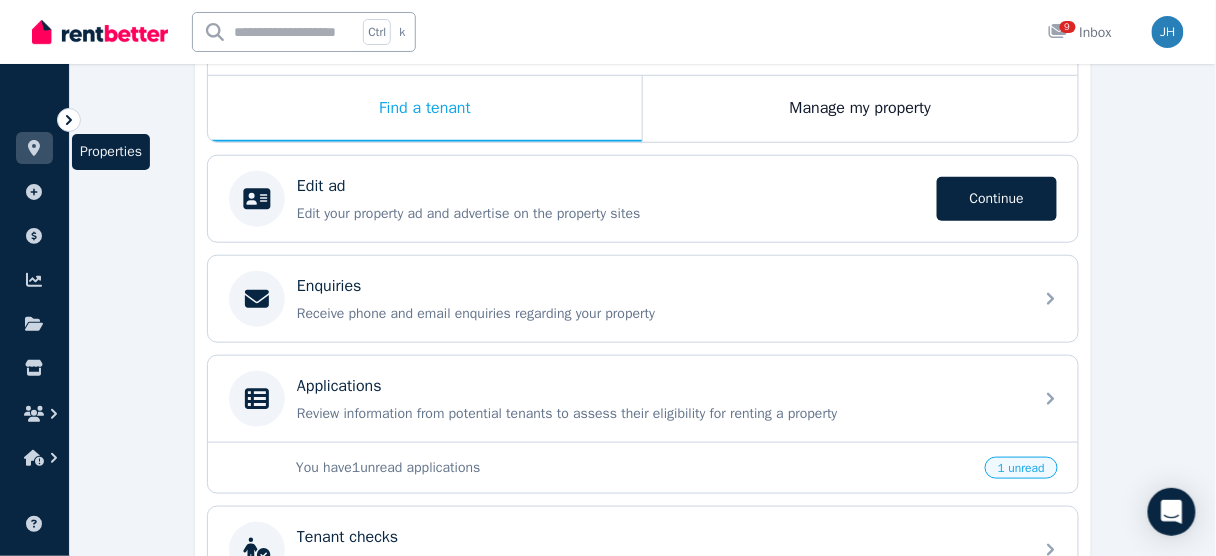 click at bounding box center [34, 148] 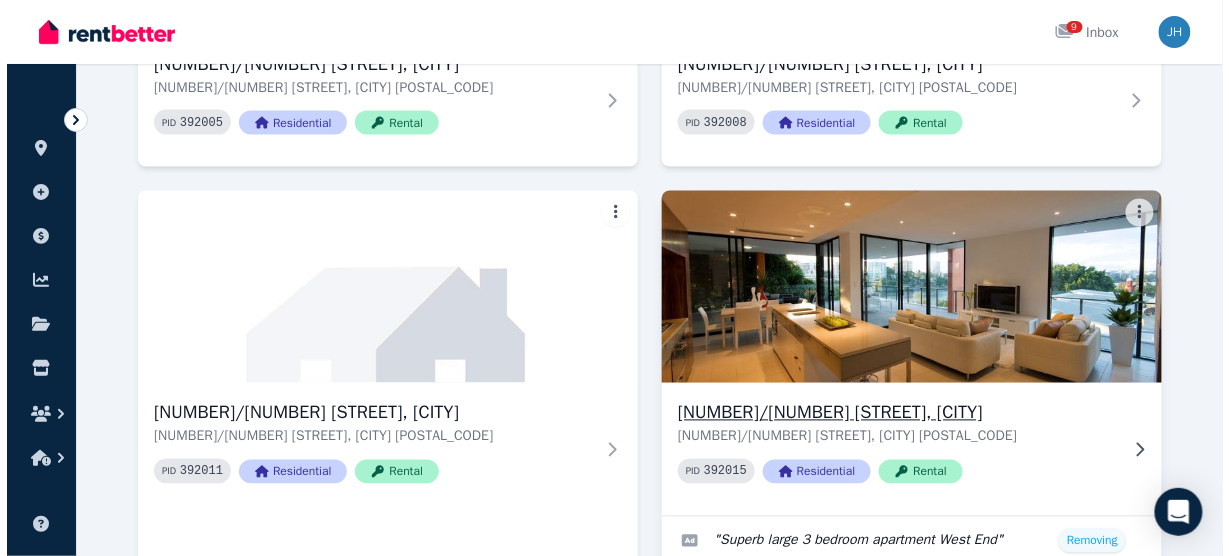 scroll, scrollTop: 720, scrollLeft: 0, axis: vertical 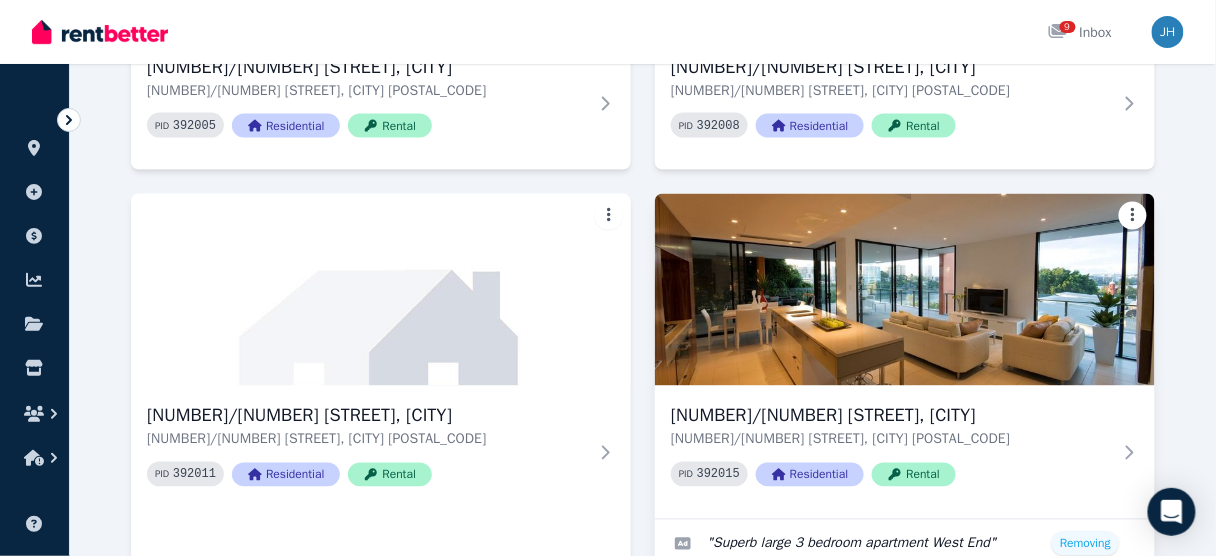 click on "Open main menu 9 Inbox Open user menu ORGANISE Properties Add property Payments Finance report Documents Marketplace Help centre Refer a friend Account settings Your profile Serenity Stays Management Pty Ltd Home Properties Help Search properties Filter Name (A-Z) Add Property [NUMBER]/[NUMBER] [STREET], [CITY] [NUMBER]/[NUMBER] [STREET], [CITY] [POSTAL_CODE] PID   391996 Residential Rental [NUMBER]/[NUMBER] [STREET], [CITY] [NUMBER]/[NUMBER] [STREET], [CITY] [POSTAL_CODE] PID   392001 Residential Rental [NUMBER]/[NUMBER] [STREET], [CITY] [NUMBER]/[NUMBER] [STREET], [CITY] [POSTAL_CODE] PID   392005 Residential Rental [NUMBER]/[NUMBER] [STREET], [CITY] [NUMBER]/[NUMBER] [STREET], [CITY] [POSTAL_CODE] PID   392008 Residential Rental [NUMBER]/[NUMBER] [STREET], [CITY] [NUMBER]/[NUMBER] [STREET], [CITY] [POSTAL_CODE] PID   392011 Residential Rental [NUMBER]/[NUMBER] [STREET], [CITY] [NUMBER]/[NUMBER] [STREET], [CITY] [POSTAL_CODE] PID   392015 Residential Rental " Superb large 3 bedroom apartment West End " Removing $[PRICE] per week 10   enquiries 0 2  application s , 1  new [NUMBER]/[NUMBER] [STREET], [CITY] PID   392019 Rental "" at bounding box center [608, -442] 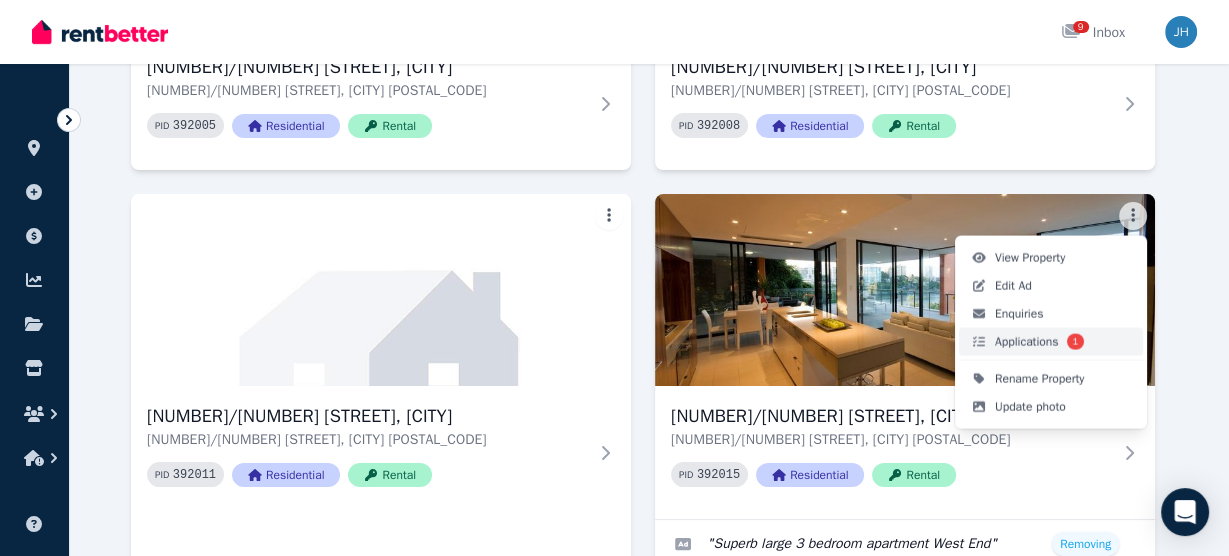 click on "Applications 1" at bounding box center [1051, 342] 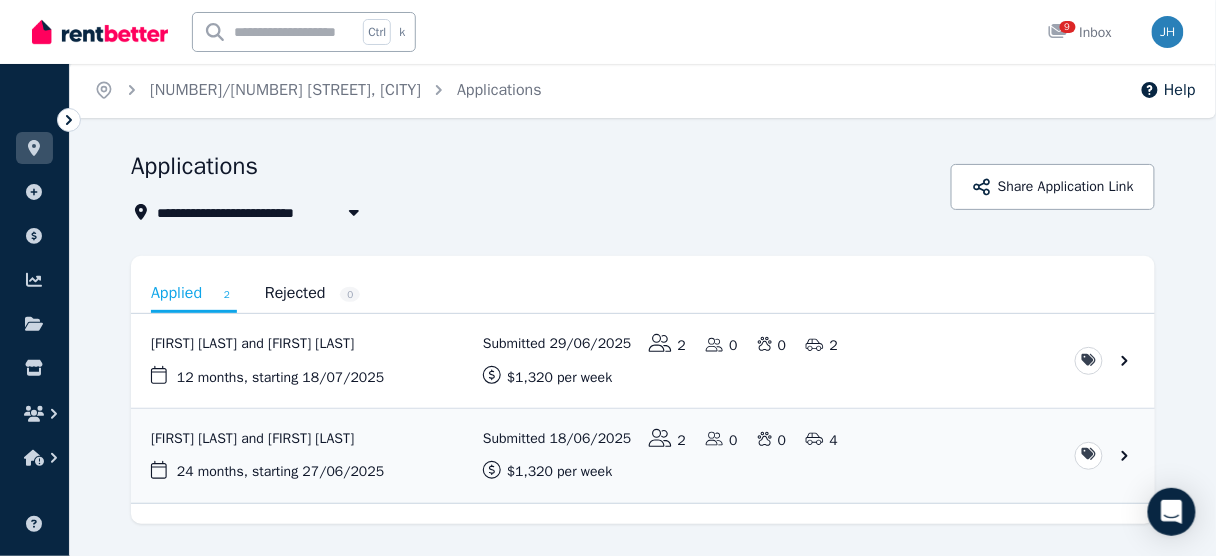 scroll, scrollTop: 0, scrollLeft: 0, axis: both 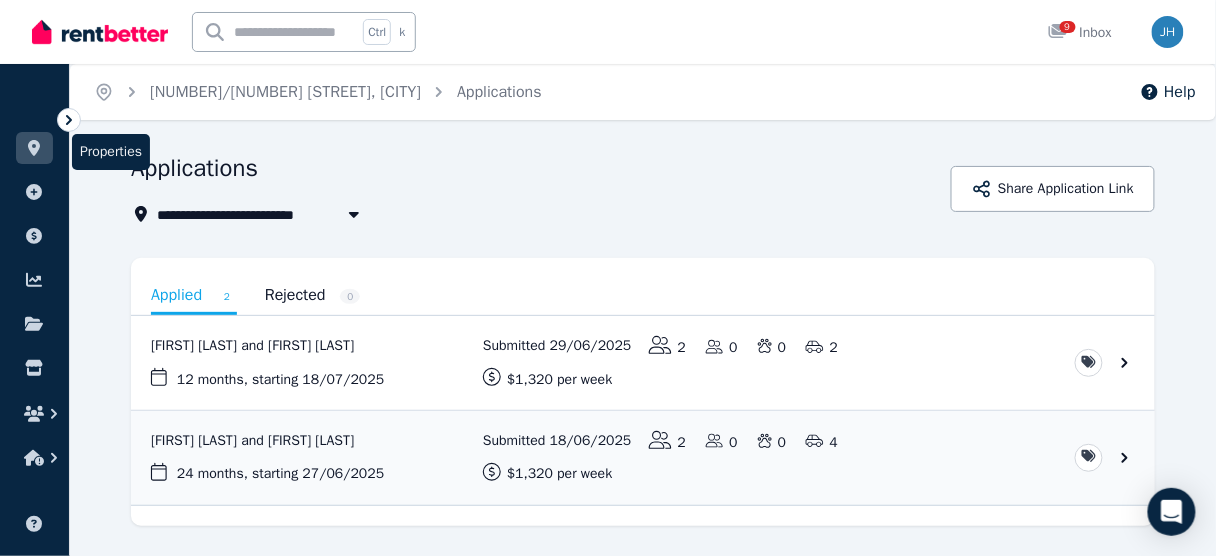 click 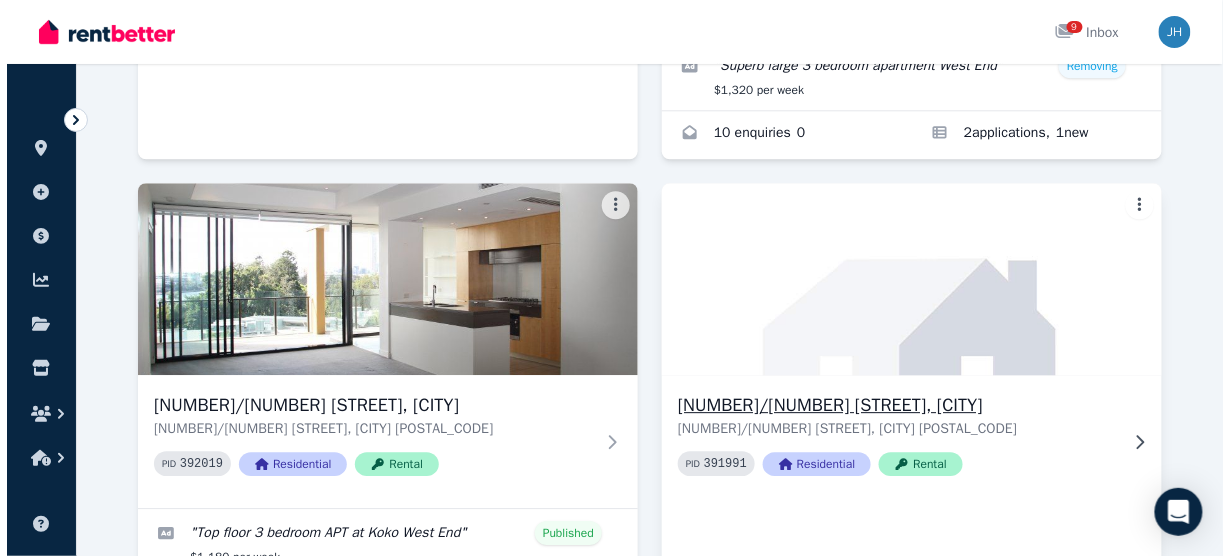 scroll, scrollTop: 1200, scrollLeft: 0, axis: vertical 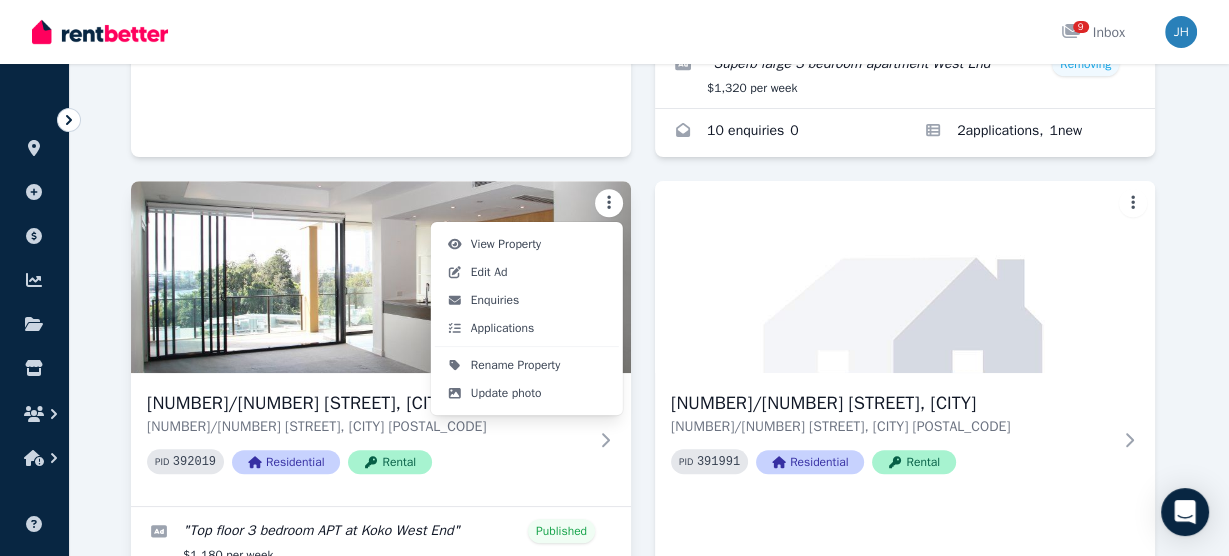 click on "Open main menu 9 Inbox Open user menu ORGANISE Properties Add property Payments Finance report Documents Marketplace Help centre Refer a friend Account settings Your profile Serenity Stays Management Pty Ltd Home Properties Help Search properties Filter Name (A-Z) Add Property [NUMBER]/[NUMBER] [STREET], [CITY] [NUMBER]/[NUMBER] [STREET], [CITY] [POSTAL_CODE] PID   391996 Residential Rental [NUMBER]/[NUMBER] [STREET], [CITY] [NUMBER]/[NUMBER] [STREET], [CITY] [POSTAL_CODE] PID   392001 Residential Rental [NUMBER]/[NUMBER] [STREET], [CITY] [NUMBER]/[NUMBER] [STREET], [CITY] [POSTAL_CODE] PID   392005 Residential Rental [NUMBER]/[NUMBER] [STREET], [CITY] [NUMBER]/[NUMBER] [STREET], [CITY] [POSTAL_CODE] PID   392008 Residential Rental [NUMBER]/[NUMBER] [STREET], [CITY] [NUMBER]/[NUMBER] [STREET], [CITY] [POSTAL_CODE] PID   392011 Residential Rental [NUMBER]/[NUMBER] [STREET], [CITY] [NUMBER]/[NUMBER] [STREET], [CITY] [POSTAL_CODE] PID   392015 Residential Rental " Superb large 3 bedroom apartment West End " Removing $[PRICE] per week 10   enquiries 0 2  application s , 1  new [NUMBER]/[NUMBER] [STREET], [CITY] PID   392019 Rental "" at bounding box center (614, -922) 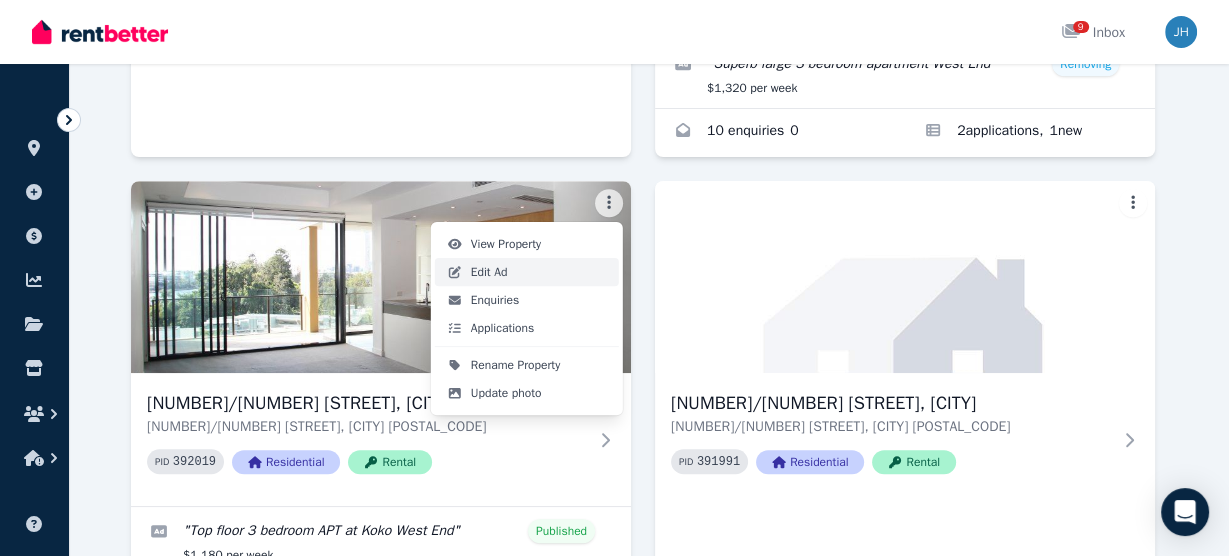 click on "Edit Ad" at bounding box center [527, 272] 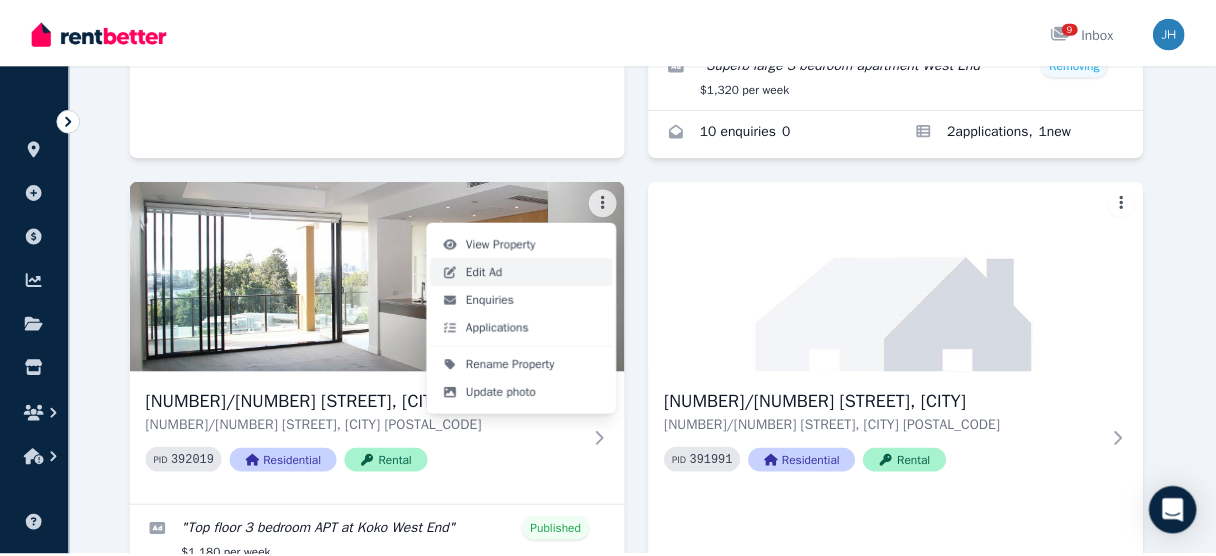 scroll, scrollTop: 0, scrollLeft: 0, axis: both 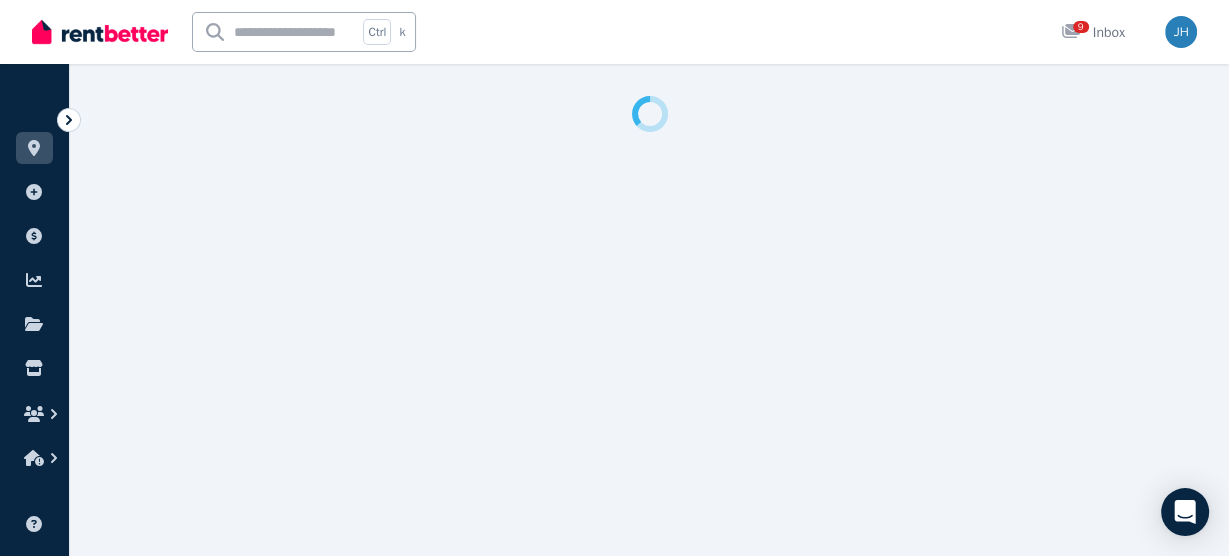 select on "**********" 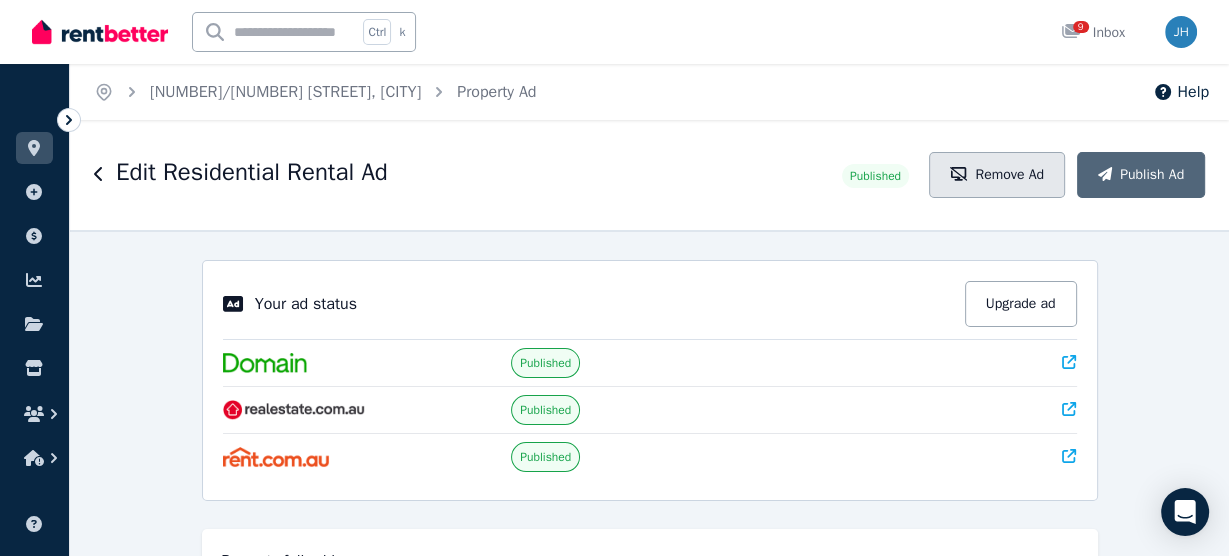 click on "Remove Ad" at bounding box center [997, 175] 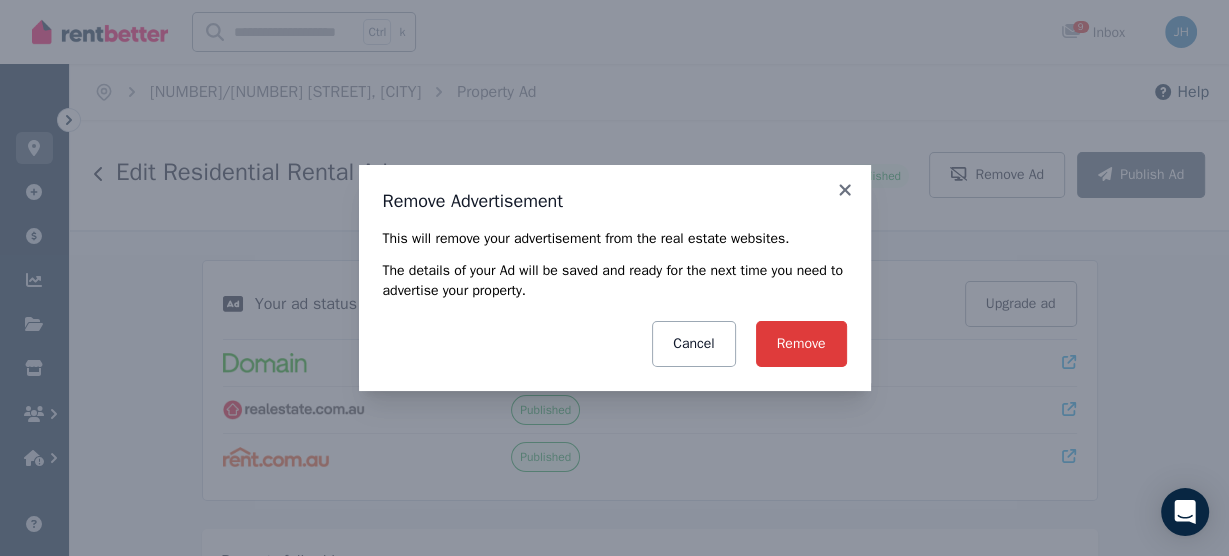 click on "Remove" at bounding box center [801, 344] 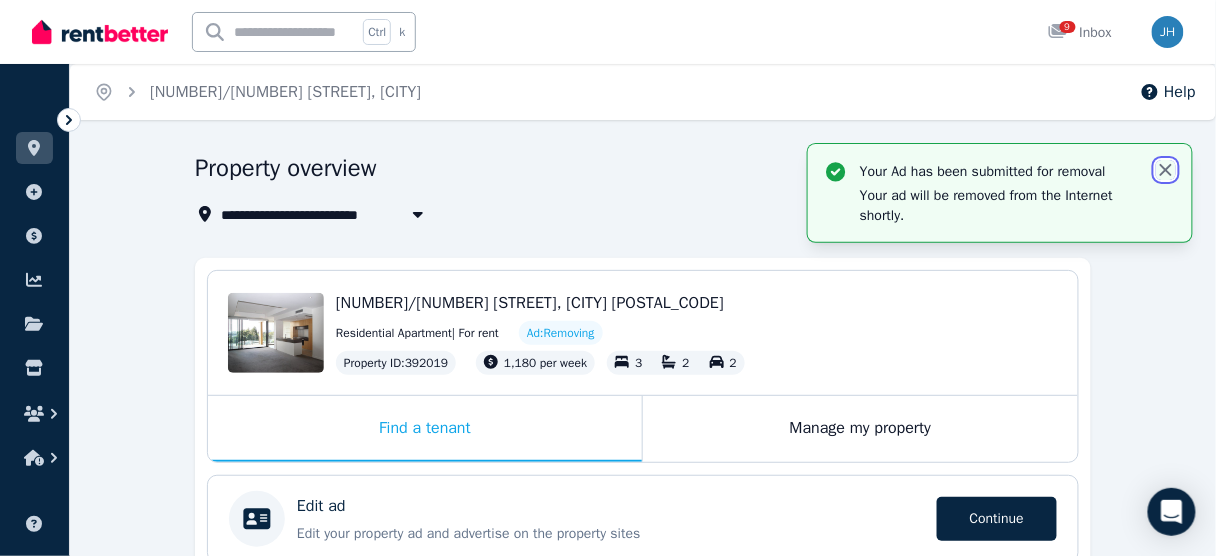 click 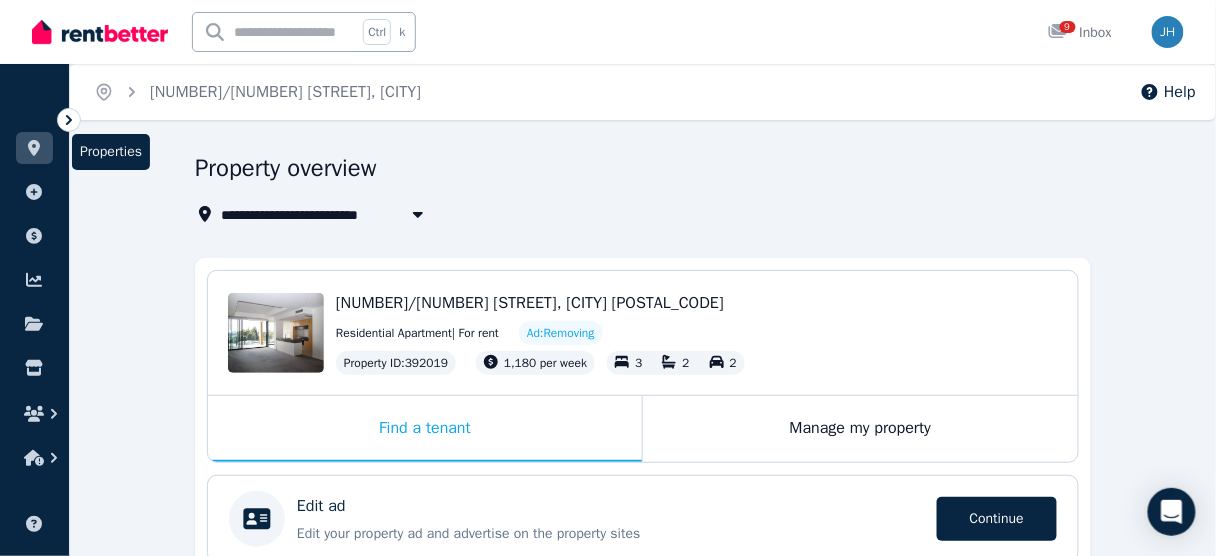 click 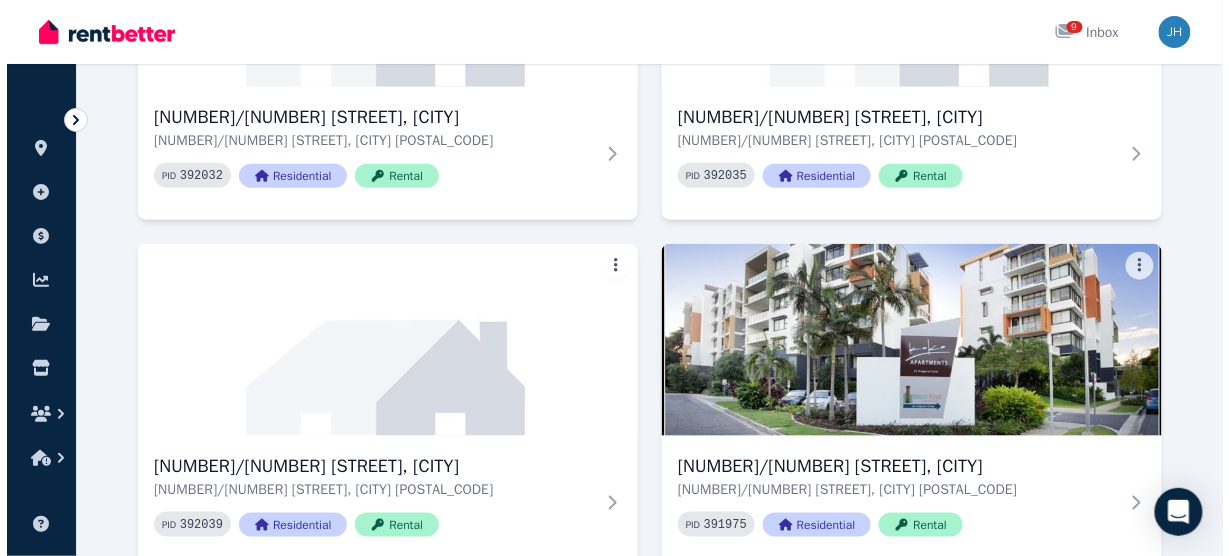 scroll, scrollTop: 2240, scrollLeft: 0, axis: vertical 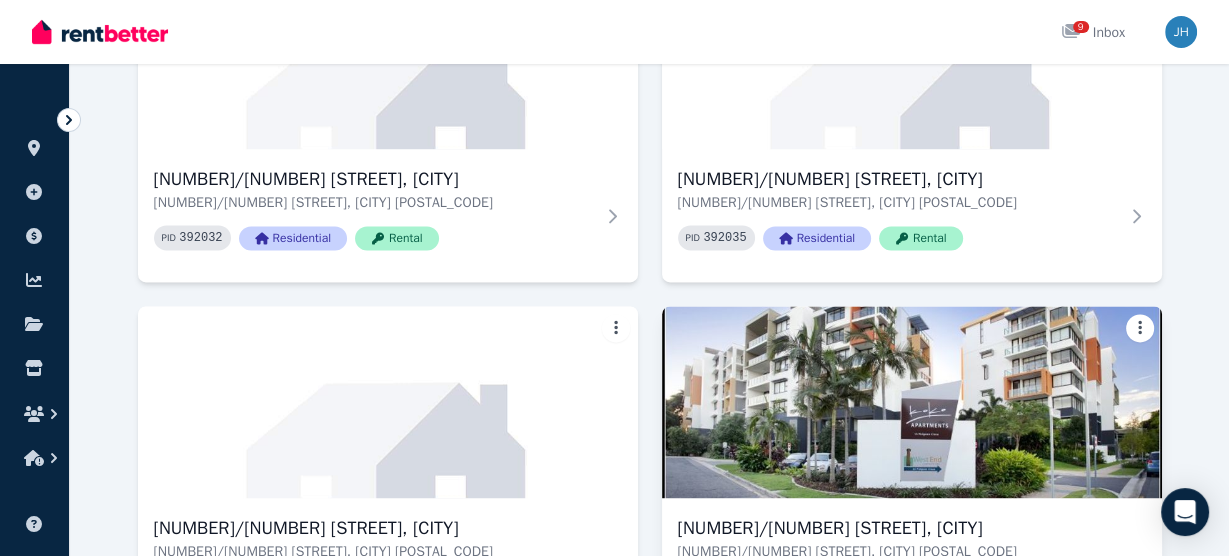 click on "Open main menu 9 Inbox Open user menu ORGANISE Properties Add property Payments Finance report Documents Marketplace Help centre Refer a friend Account settings Your profile Serenity Stays Management Pty Ltd Home Properties Help Search properties Filter Name (A-Z) Add Property [NUMBER]/[NUMBER] [STREET], [CITY] [NUMBER]/[NUMBER] [STREET], [CITY] [POSTAL_CODE] PID   391996 Residential Rental [NUMBER]/[NUMBER] [STREET], [CITY] [NUMBER]/[NUMBER] [STREET], [CITY] [POSTAL_CODE] PID   392001 Residential Rental [NUMBER]/[NUMBER] [STREET], [CITY] [NUMBER]/[NUMBER] [STREET], [CITY] [POSTAL_CODE] PID   392005 Residential Rental [NUMBER]/[NUMBER] [STREET], [CITY] [NUMBER]/[NUMBER] [STREET], [CITY] [POSTAL_CODE] PID   392008 Residential Rental [NUMBER]/[NUMBER] [STREET], [CITY] [NUMBER]/[NUMBER] [STREET], [CITY] [POSTAL_CODE] PID   392011 Residential Rental [NUMBER]/[NUMBER] [STREET], [CITY] [NUMBER]/[NUMBER] [STREET], [CITY] [POSTAL_CODE] PID   392015 Residential Rental " Superb large 3 bedroom apartment West End " Removing $[PRICE] per week 10   enquiries 0 2  application s , 1  new [NUMBER]/[NUMBER] [STREET], [CITY] PID   392019 Rental "" at bounding box center (614, -1962) 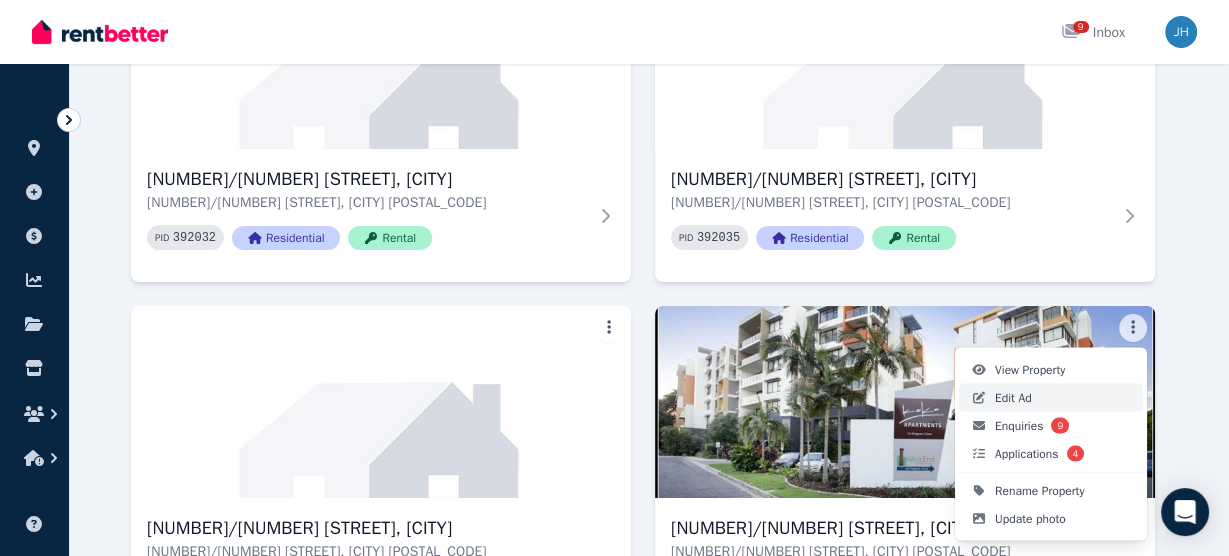 click on "Edit Ad" at bounding box center (1051, 398) 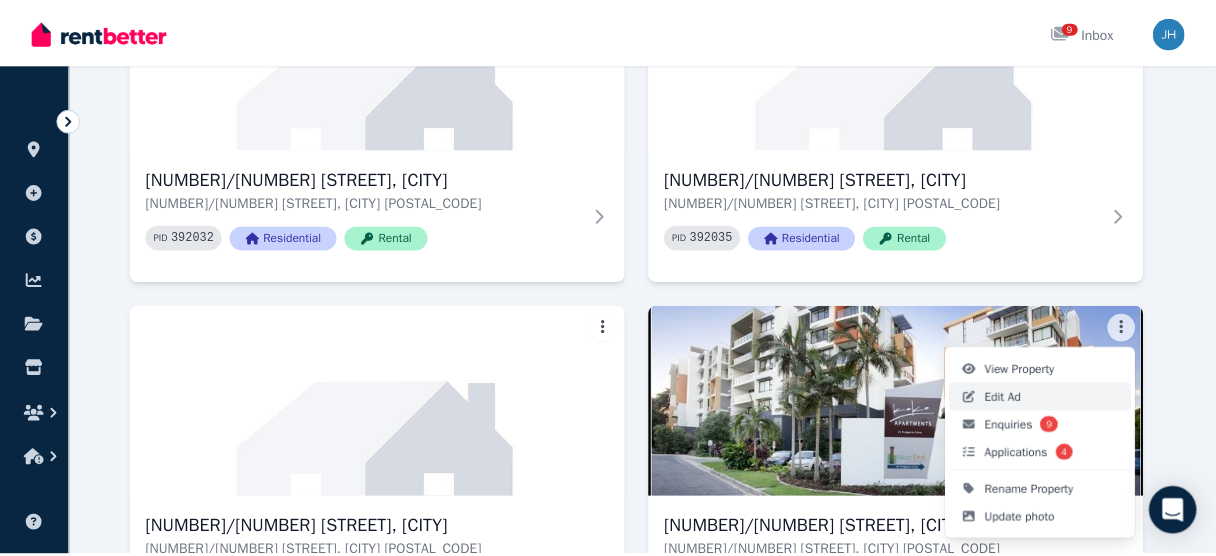scroll, scrollTop: 0, scrollLeft: 0, axis: both 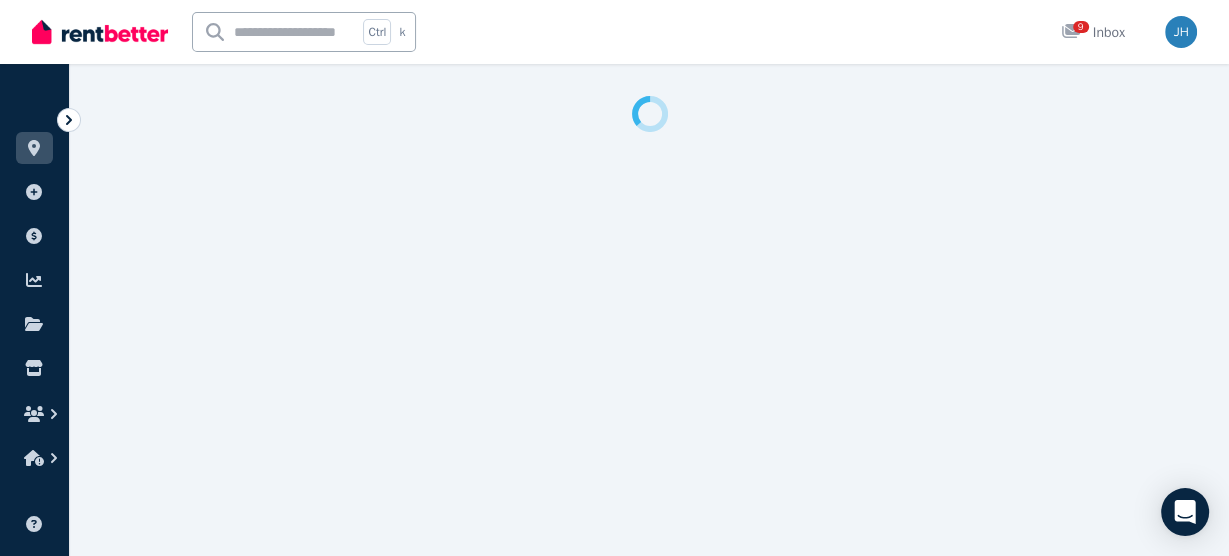 select on "**********" 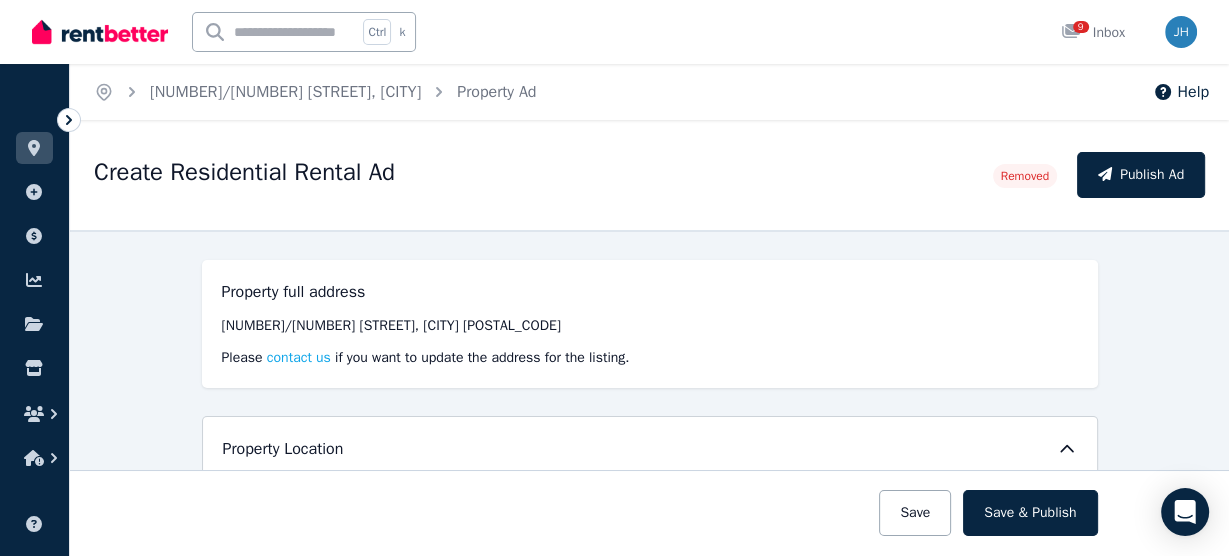 click on "Removed" at bounding box center (1025, 176) 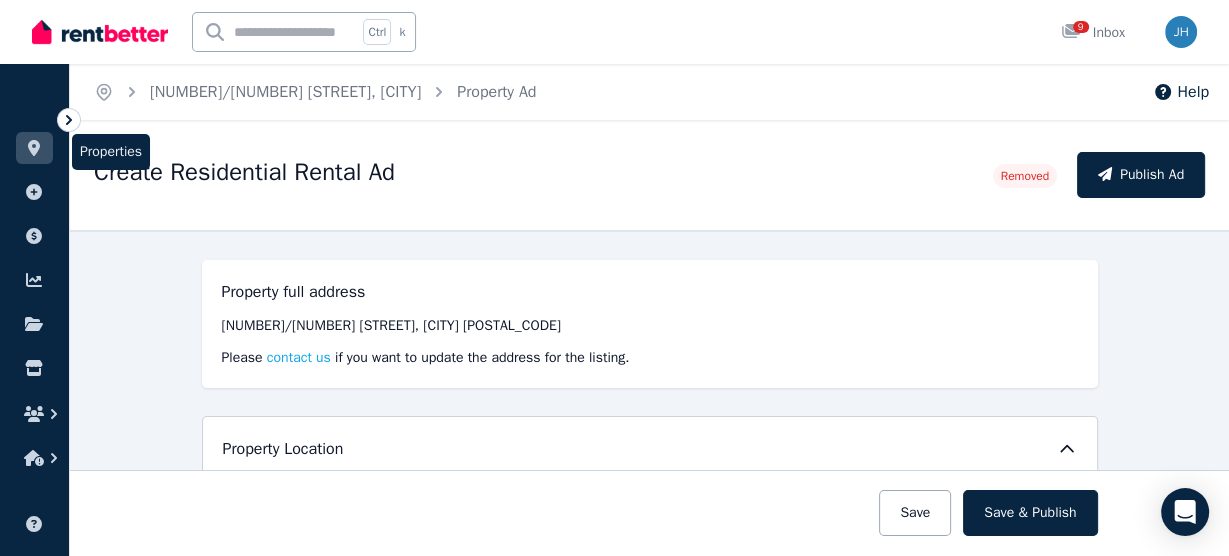 click 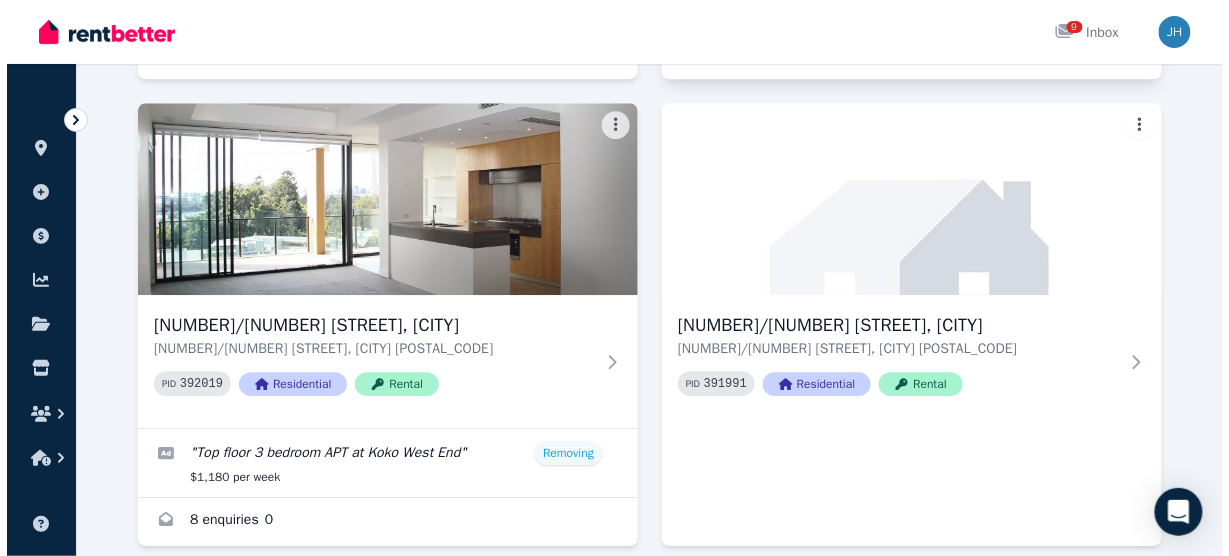 scroll, scrollTop: 1280, scrollLeft: 0, axis: vertical 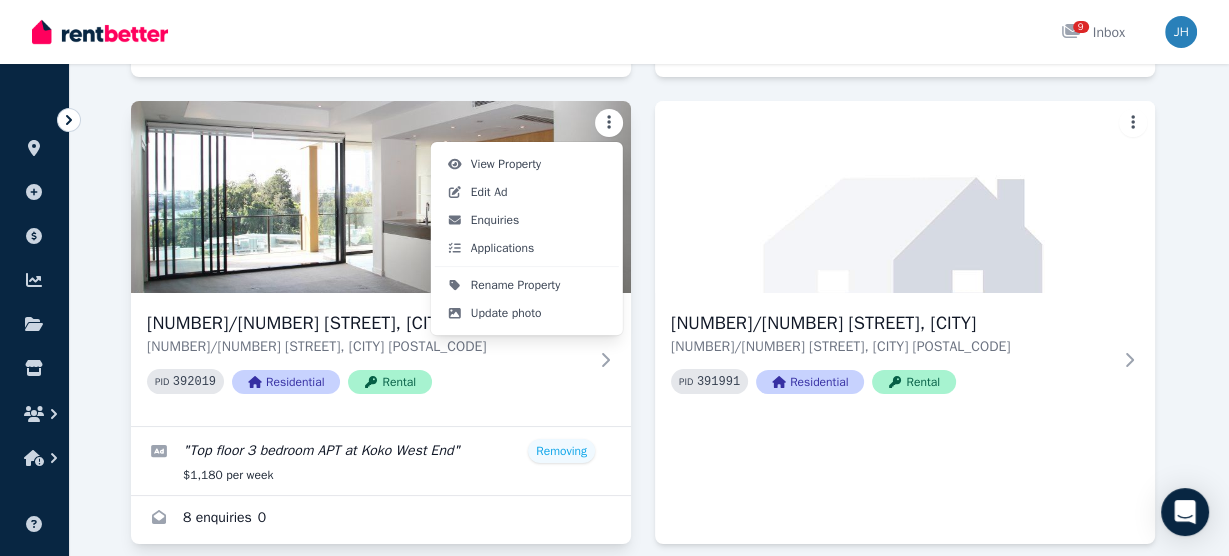 click on "Open main menu 9 Inbox Open user menu ORGANISE Properties Add property Payments Finance report Documents Marketplace Help centre Refer a friend Account settings Your profile Serenity Stays Management Pty Ltd Home Properties Help Search properties Filter Name (A-Z) Add Property [NUMBER]/[NUMBER] [STREET], [CITY] [NUMBER]/[NUMBER] [STREET], [CITY] [POSTAL_CODE] PID   391996 Residential Rental [NUMBER]/[NUMBER] [STREET], [CITY] [NUMBER]/[NUMBER] [STREET], [CITY] [POSTAL_CODE] PID   392001 Residential Rental [NUMBER]/[NUMBER] [STREET], [CITY] [NUMBER]/[NUMBER] [STREET], [CITY] [POSTAL_CODE] PID   392005 Residential Rental [NUMBER]/[NUMBER] [STREET], [CITY] [NUMBER]/[NUMBER] [STREET], [CITY] [POSTAL_CODE] PID   392008 Residential Rental [NUMBER]/[NUMBER] [STREET], [CITY] [NUMBER]/[NUMBER] [STREET], [CITY] [POSTAL_CODE] PID   392011 Residential Rental [NUMBER]/[NUMBER] [STREET], [CITY] [NUMBER]/[NUMBER] [STREET], [CITY] [POSTAL_CODE] PID   392015 Residential Rental " Superb large 3 bedroom apartment West End " Removed $[PRICE] per week 10   enquiries 0 2  application s , 1  new [NUMBER]/[NUMBER] [STREET], [CITY] PID   392019 Rental " "" at bounding box center (614, -1002) 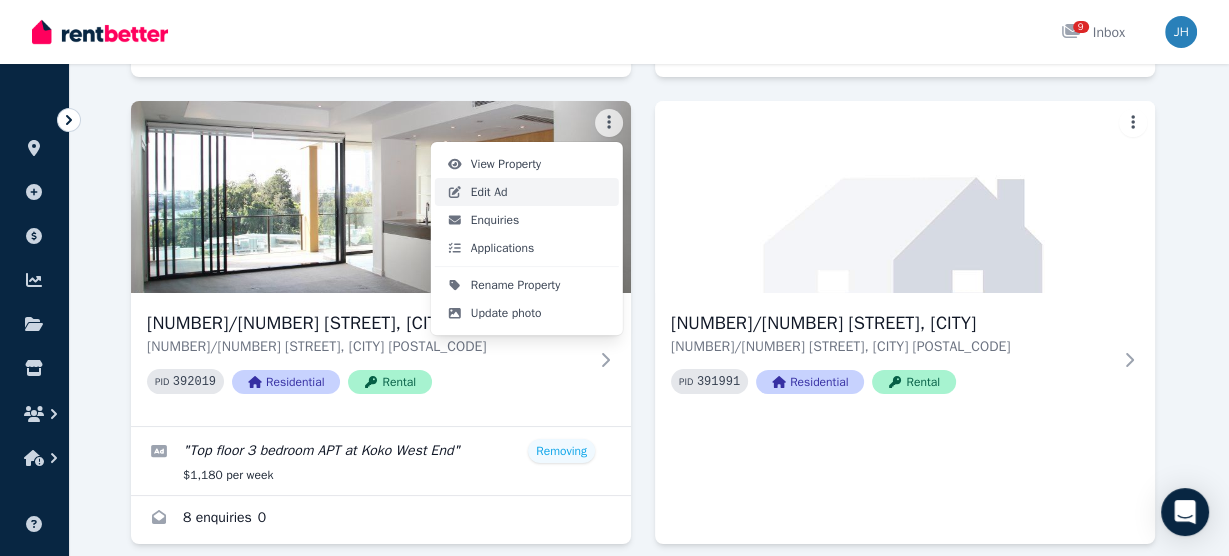 click on "Edit Ad" at bounding box center (527, 192) 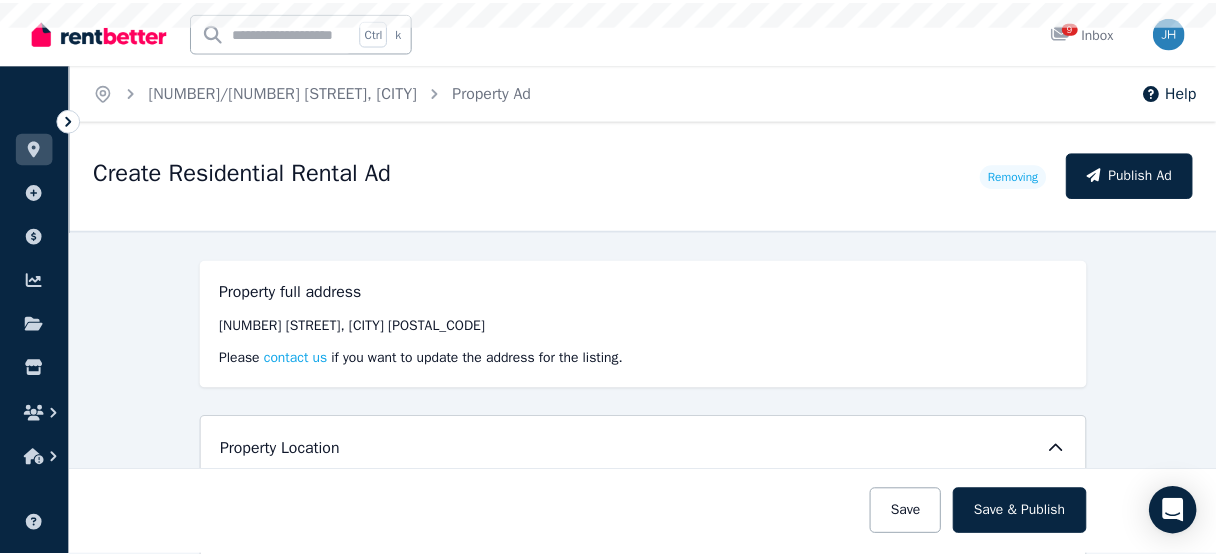 scroll, scrollTop: 0, scrollLeft: 0, axis: both 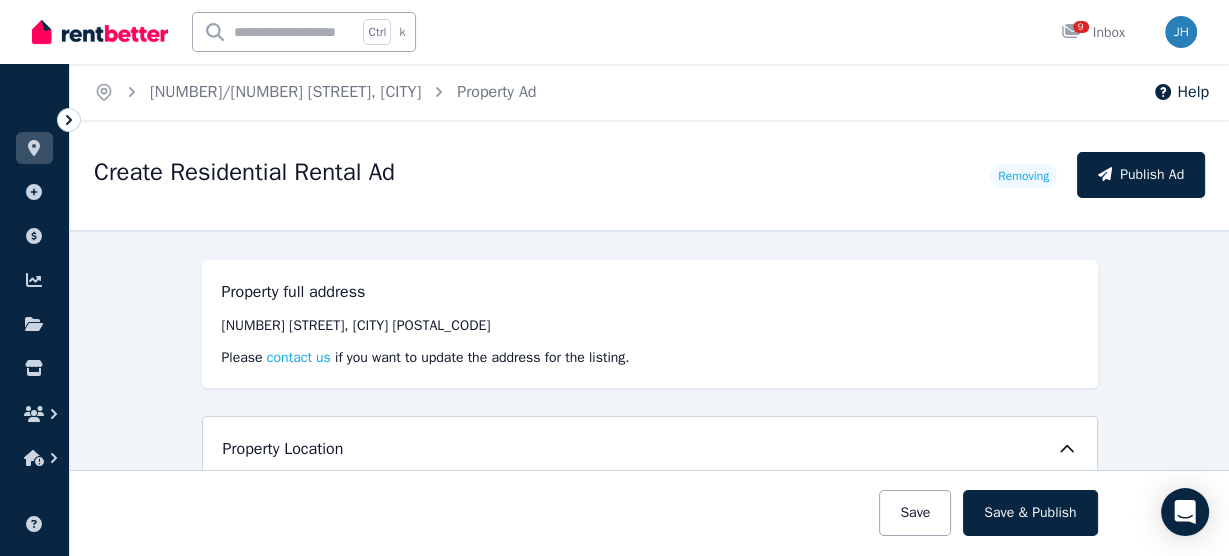 click on "Removing" at bounding box center [1023, 176] 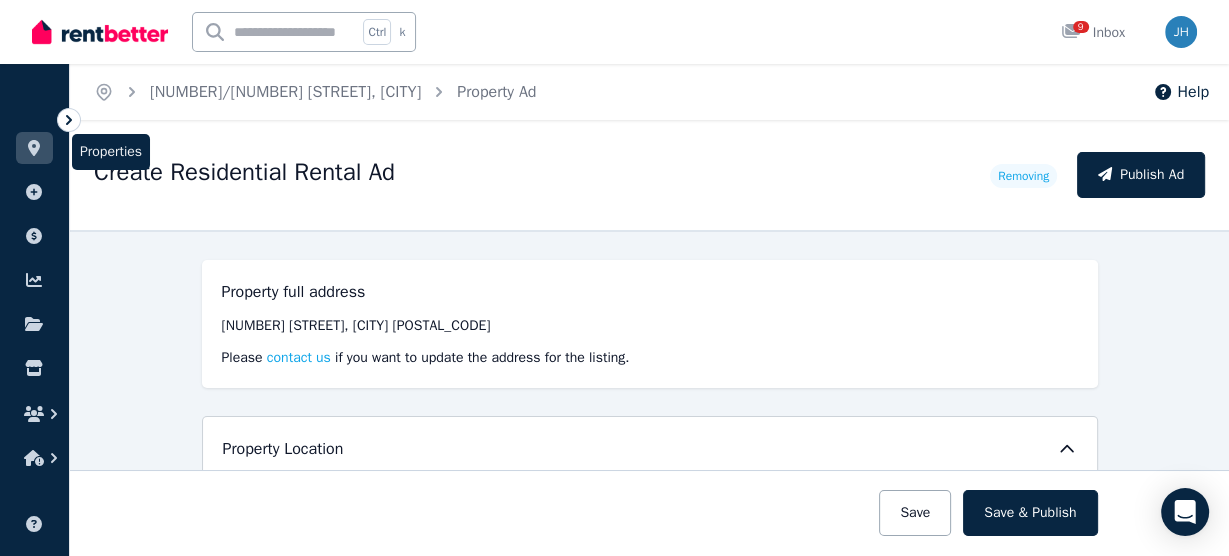 click 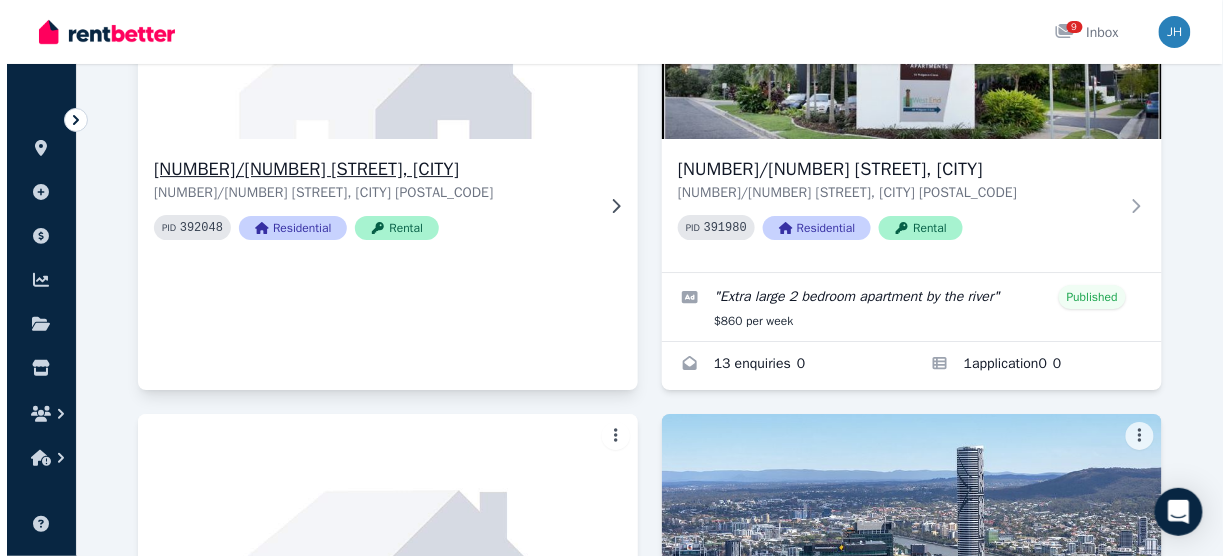scroll, scrollTop: 3280, scrollLeft: 0, axis: vertical 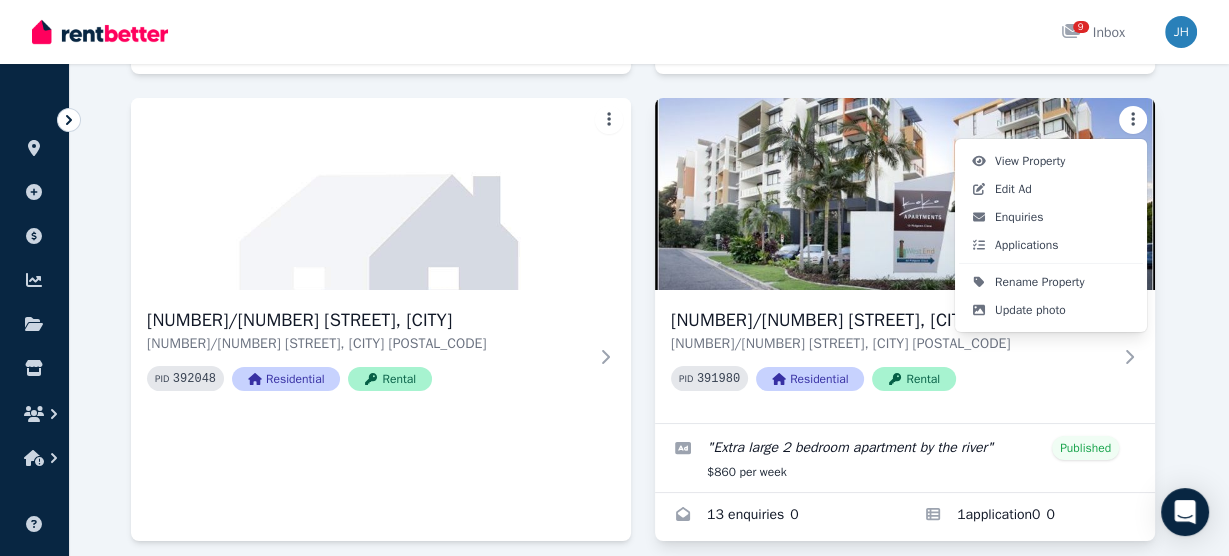 click on "Open main menu 9 Inbox Open user menu ORGANISE Properties Add property Payments Finance report Documents Marketplace Help centre Refer a friend Account settings Your profile Serenity Stays Management Pty Ltd Home Properties Help Search properties Filter Name (A-Z) Add Property [NUMBER]/[NUMBER] [STREET], [CITY] [NUMBER]/[NUMBER] [STREET], [CITY] [POSTAL_CODE] PID   391996 Residential Rental [NUMBER]/[NUMBER] [STREET], [CITY] [NUMBER]/[NUMBER] [STREET], [CITY] [POSTAL_CODE] PID   392001 Residential Rental [NUMBER]/[NUMBER] [STREET], [CITY] [NUMBER]/[NUMBER] [STREET], [CITY] [POSTAL_CODE] PID   392005 Residential Rental [NUMBER]/[NUMBER] [STREET], [CITY] [NUMBER]/[NUMBER] [STREET], [CITY] [POSTAL_CODE] PID   392008 Residential Rental [NUMBER]/[NUMBER] [STREET], [CITY] [NUMBER]/[NUMBER] [STREET], [CITY] [POSTAL_CODE] PID   392011 Residential Rental [NUMBER]/[NUMBER] [STREET], [CITY] [NUMBER]/[NUMBER] [STREET], [CITY] [POSTAL_CODE] PID   392015 Residential Rental " Superb large 3 bedroom apartment West End " Removed $[PRICE] per week 10   enquiries 0 2  application s , 1  new [NUMBER]/[NUMBER] [STREET], [CITY] PID   392019 Rental " "" at bounding box center (614, -3002) 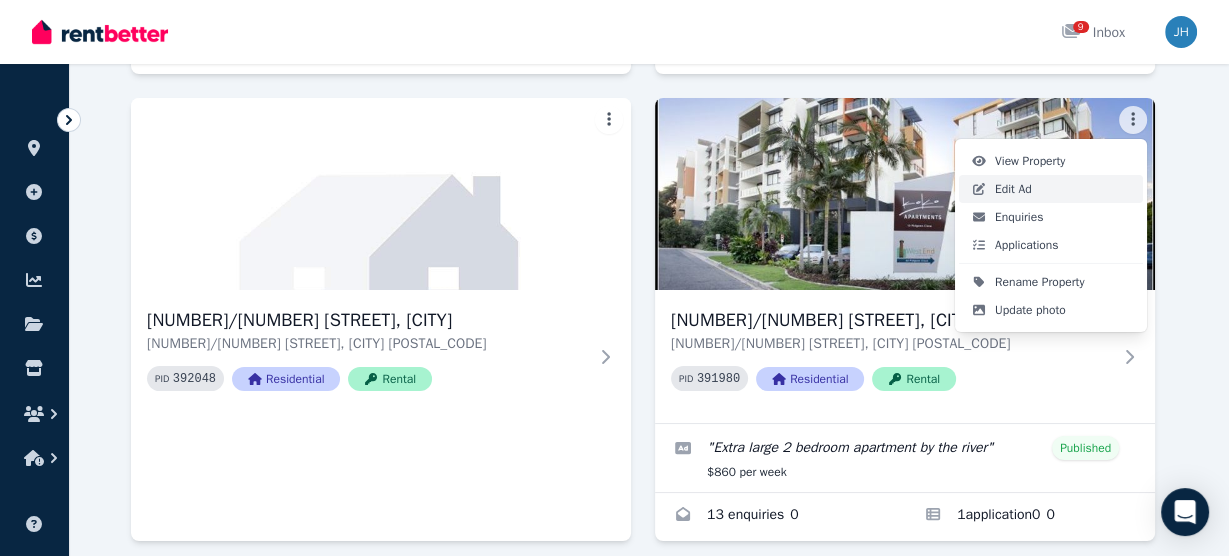 click on "Edit Ad" at bounding box center (1051, 189) 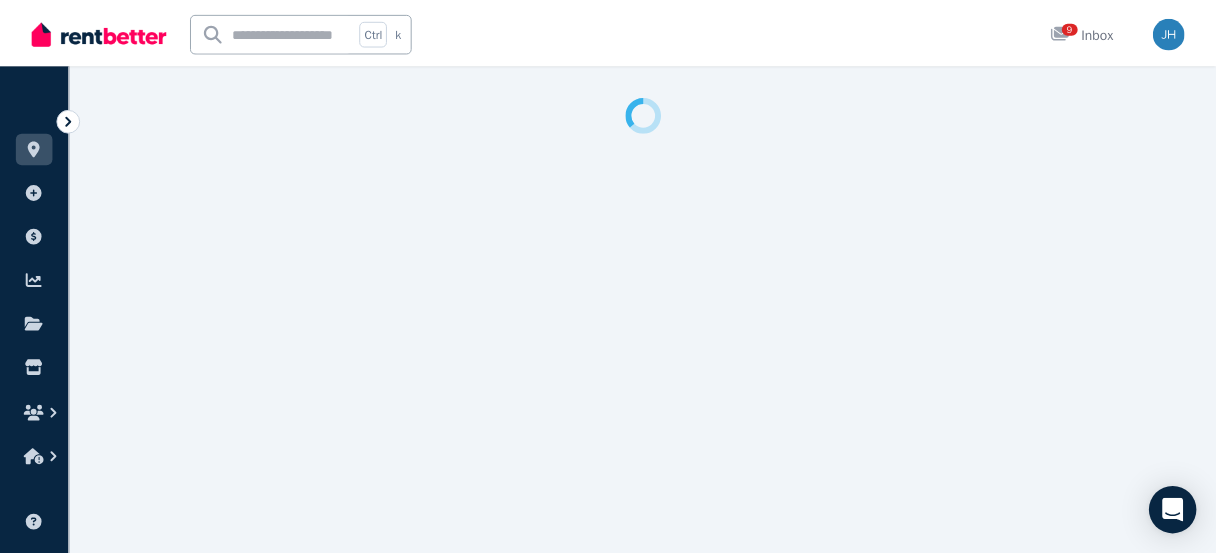 scroll, scrollTop: 0, scrollLeft: 0, axis: both 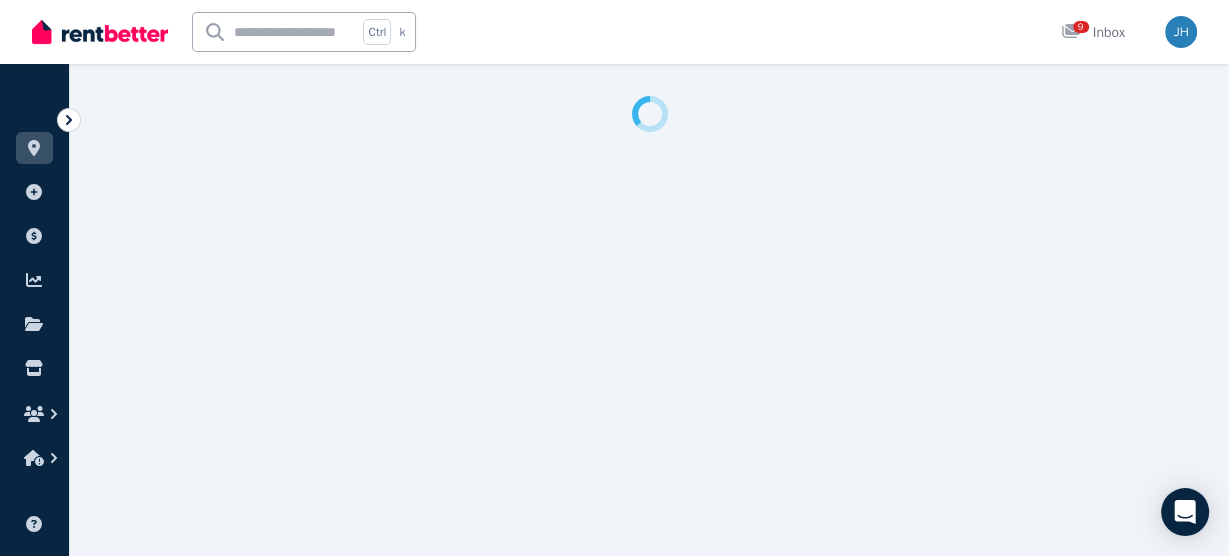 select on "***" 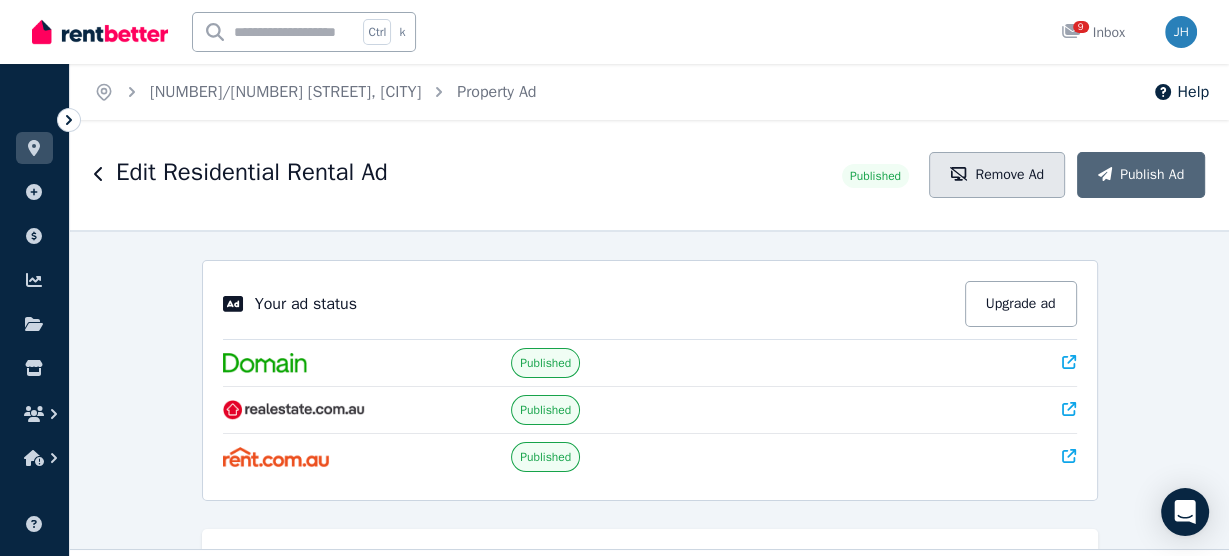 click on "Remove Ad" at bounding box center [997, 175] 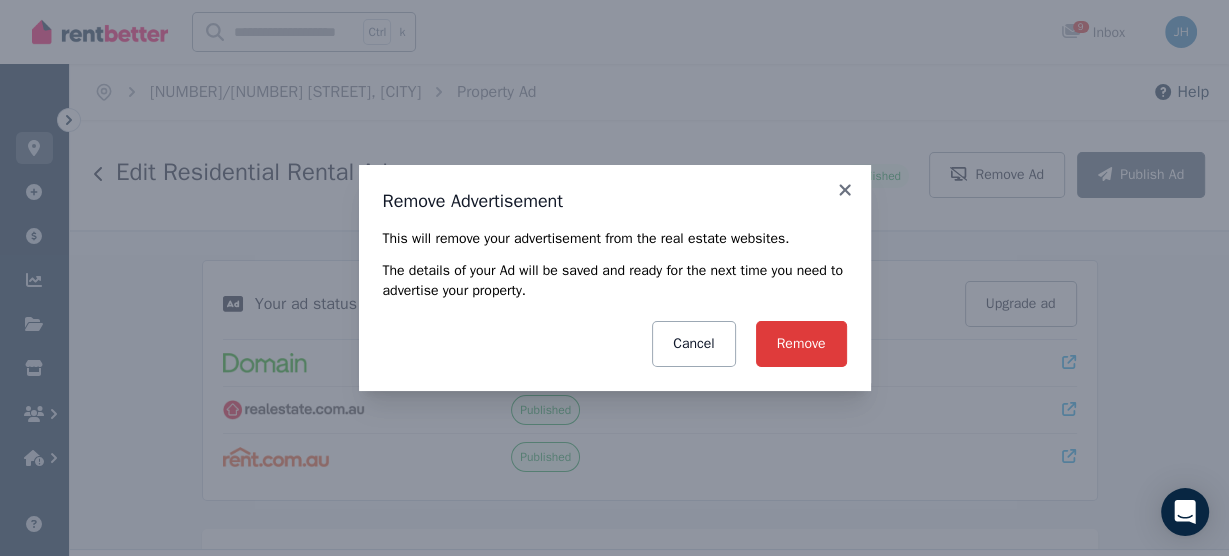 click on "Remove" at bounding box center [801, 344] 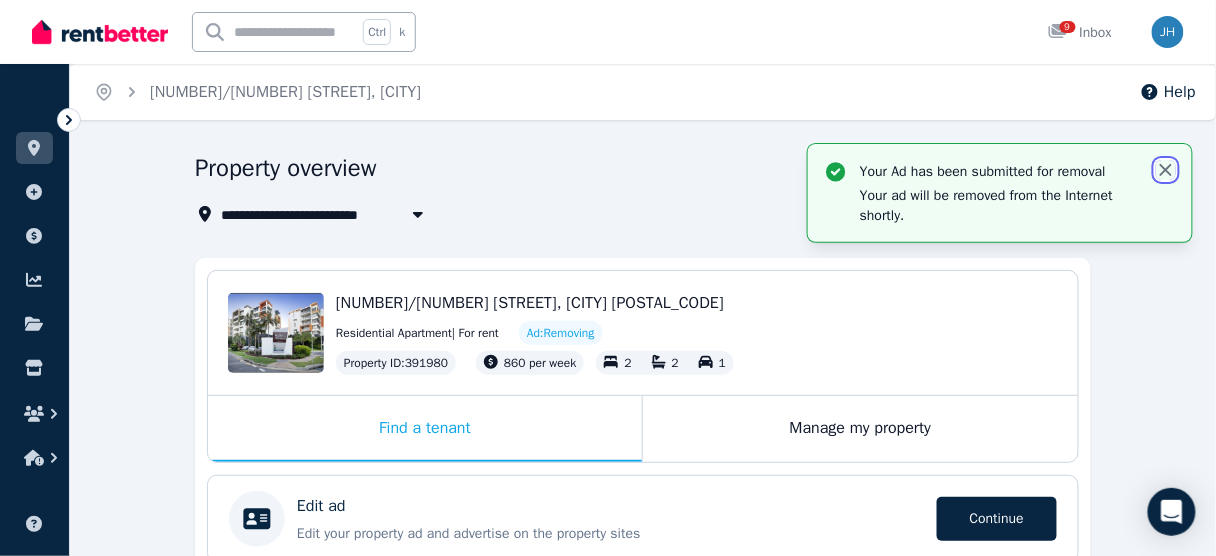 click 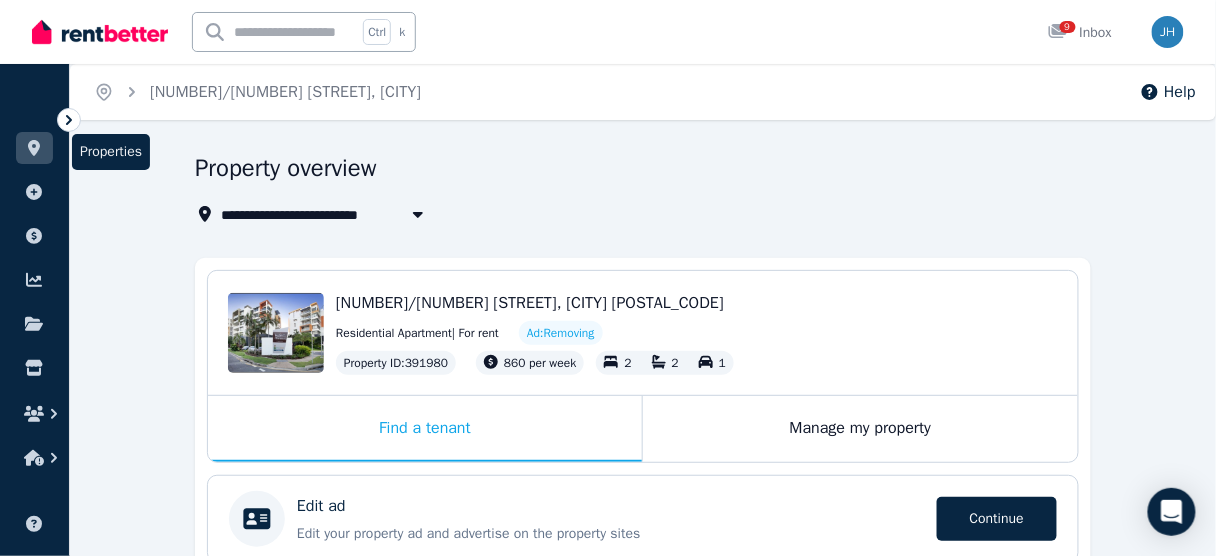 click 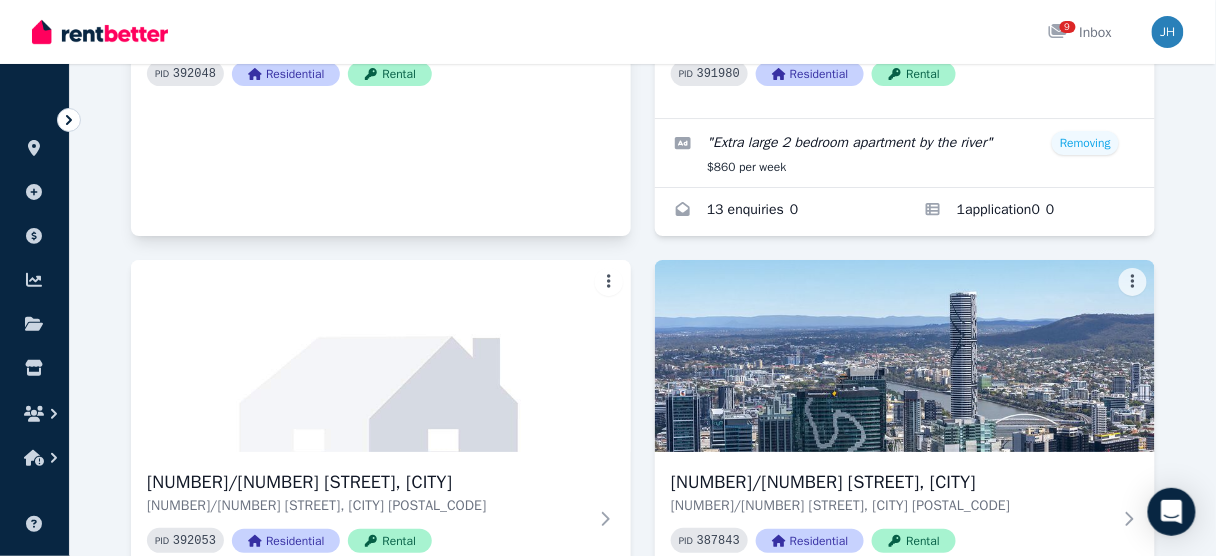 scroll, scrollTop: 3519, scrollLeft: 0, axis: vertical 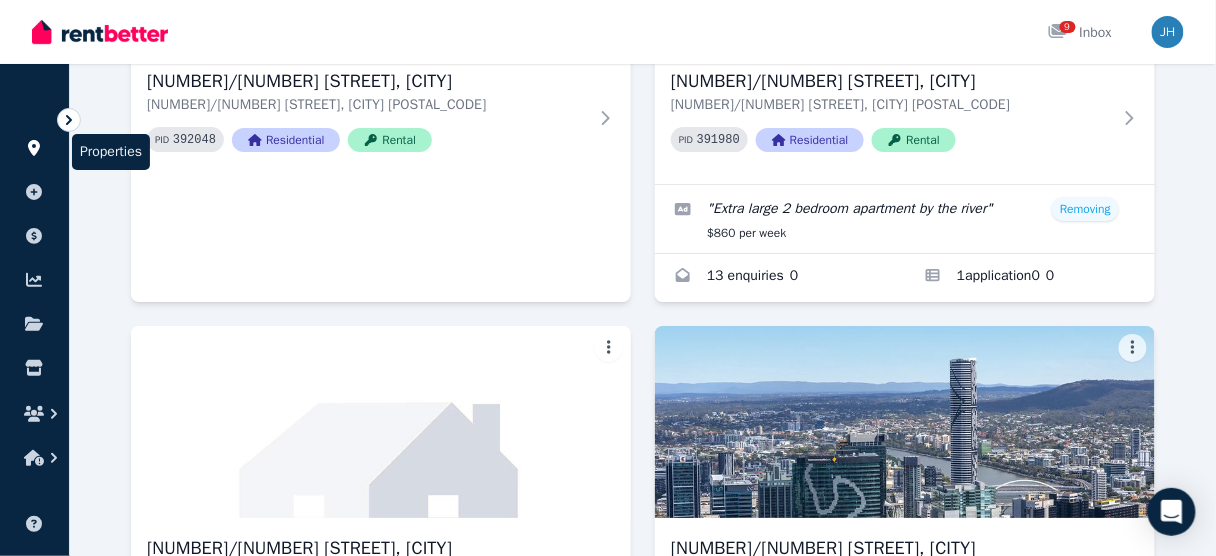click 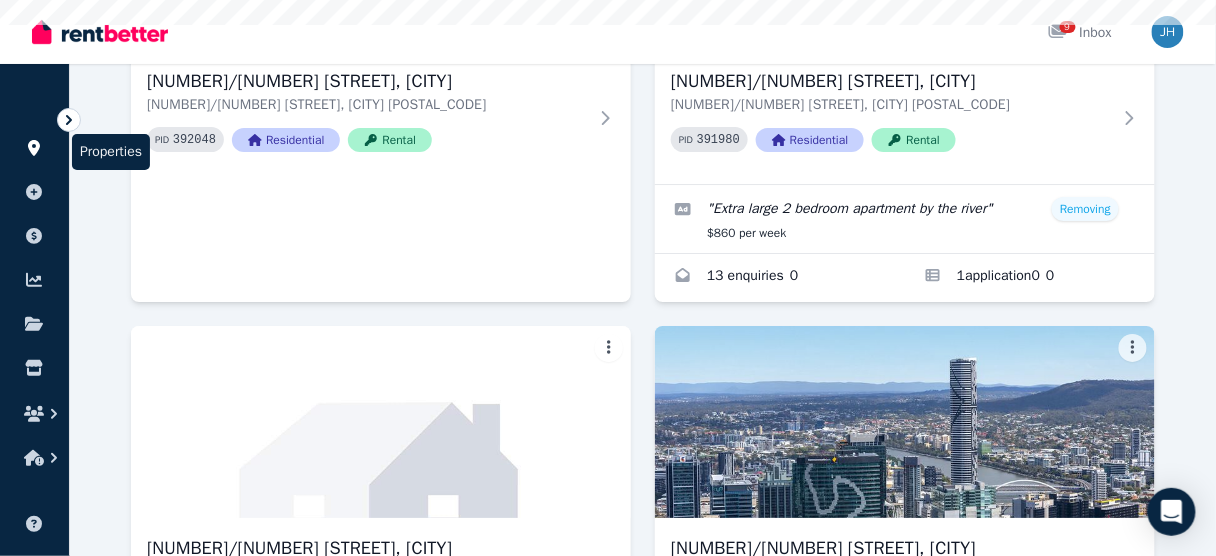scroll, scrollTop: 0, scrollLeft: 0, axis: both 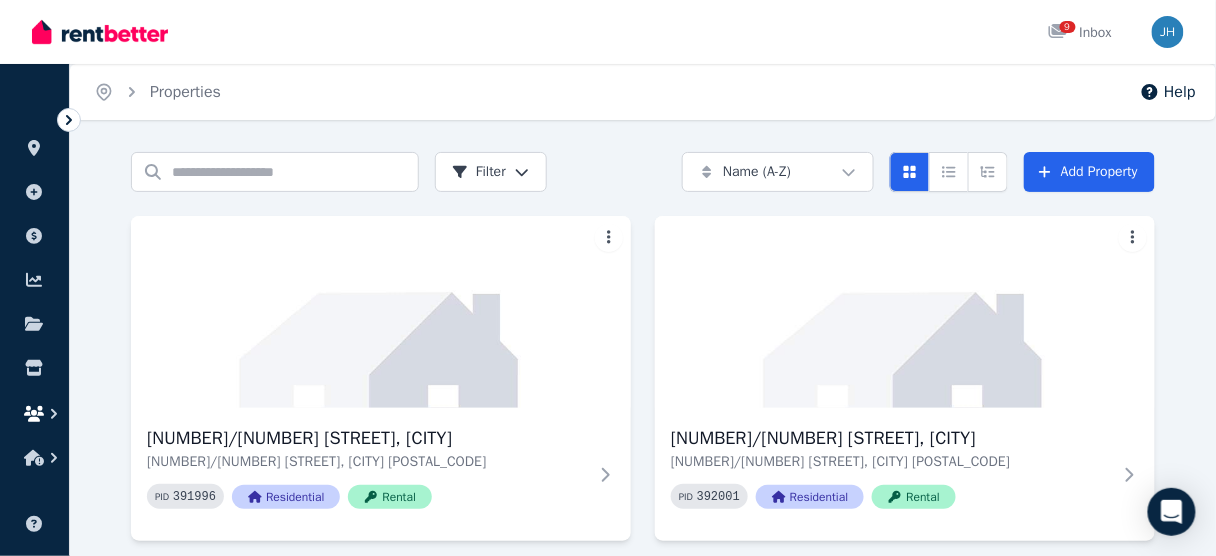 click 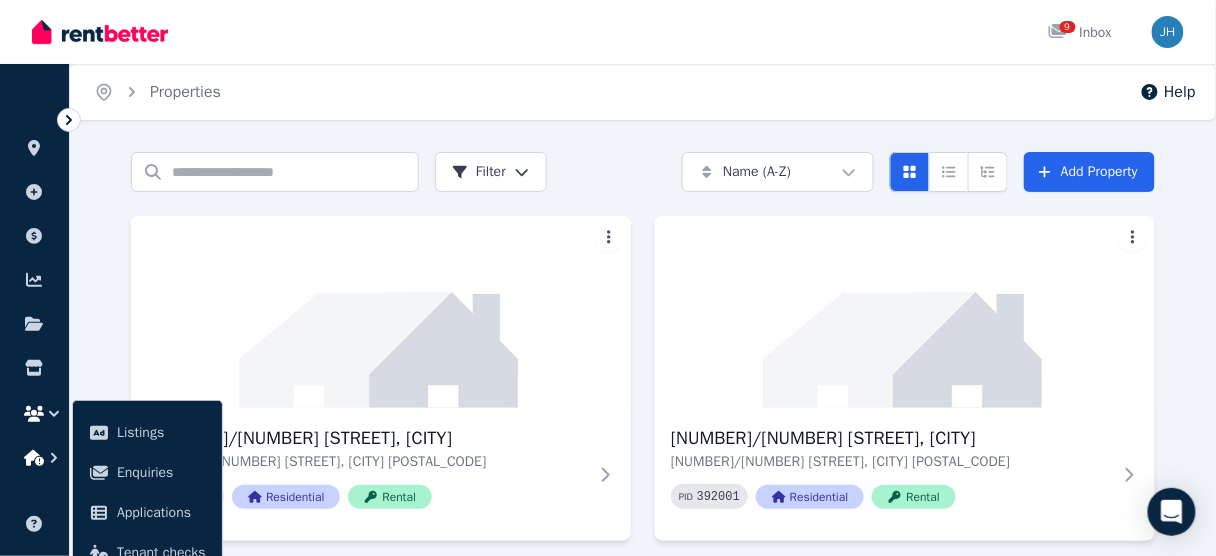 click 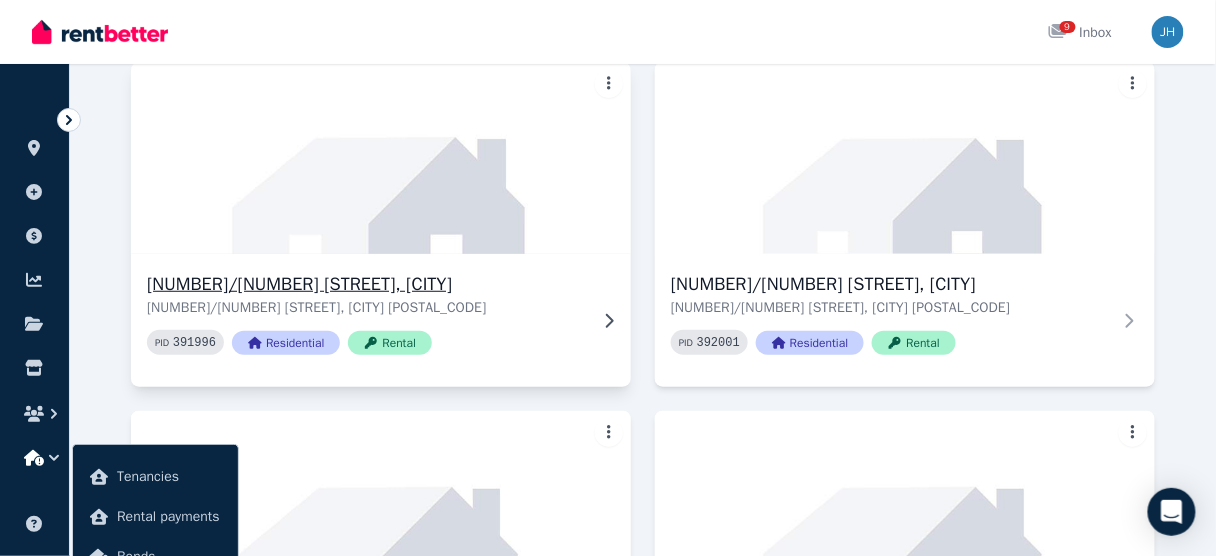 scroll, scrollTop: 160, scrollLeft: 0, axis: vertical 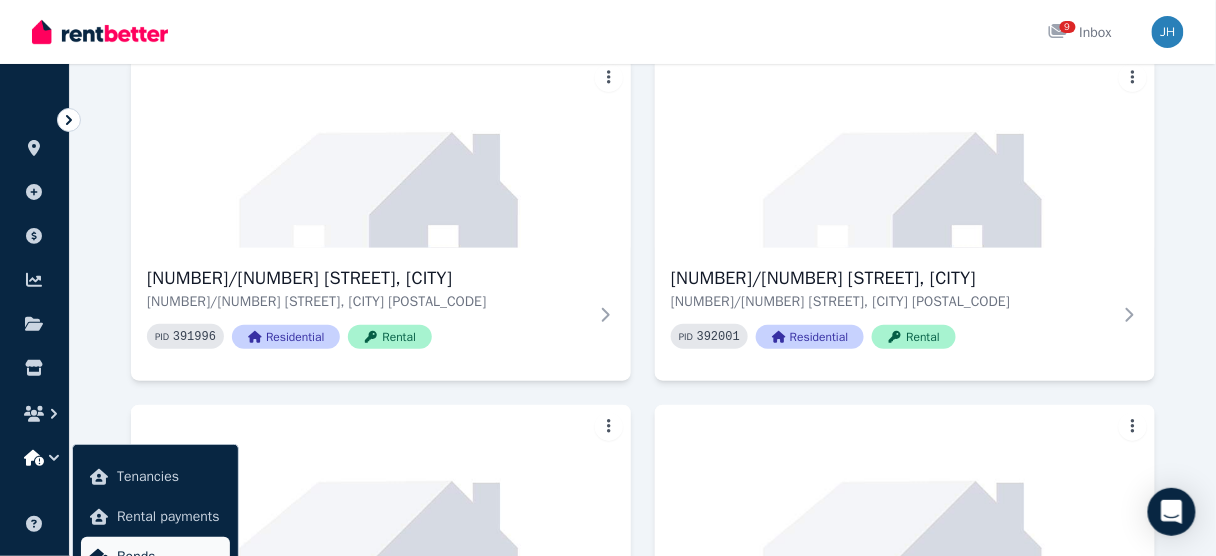 click on "Bonds" at bounding box center (169, 557) 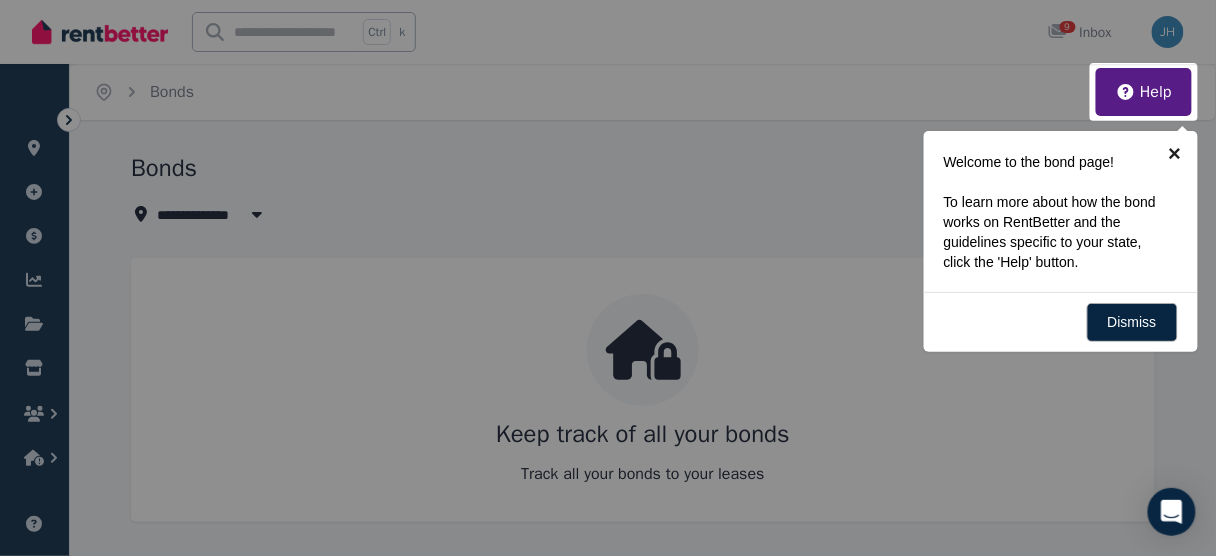click on "×" at bounding box center [1175, 153] 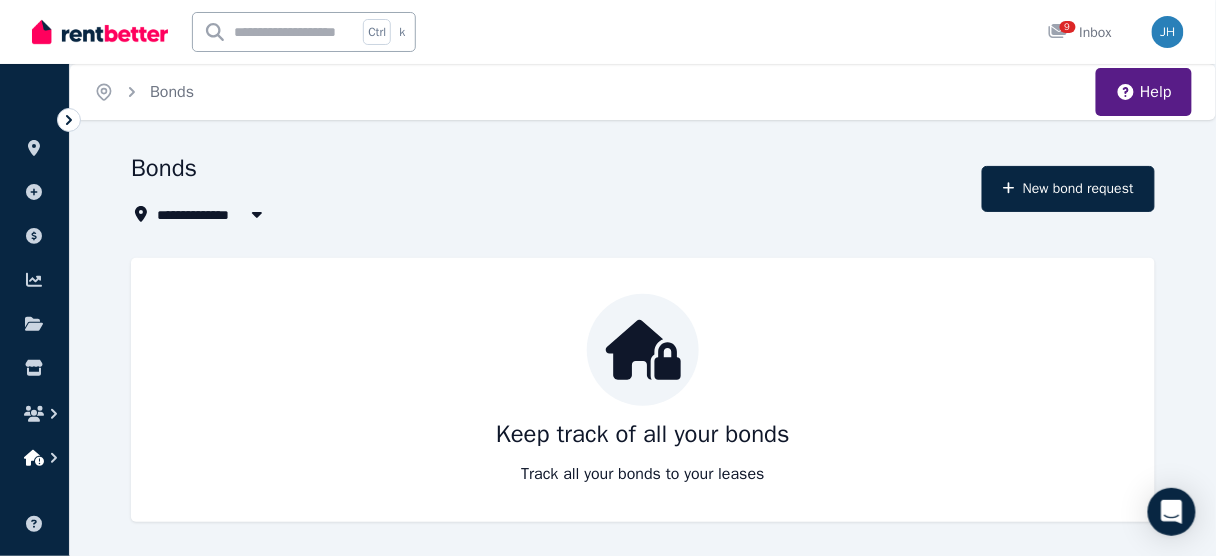 click 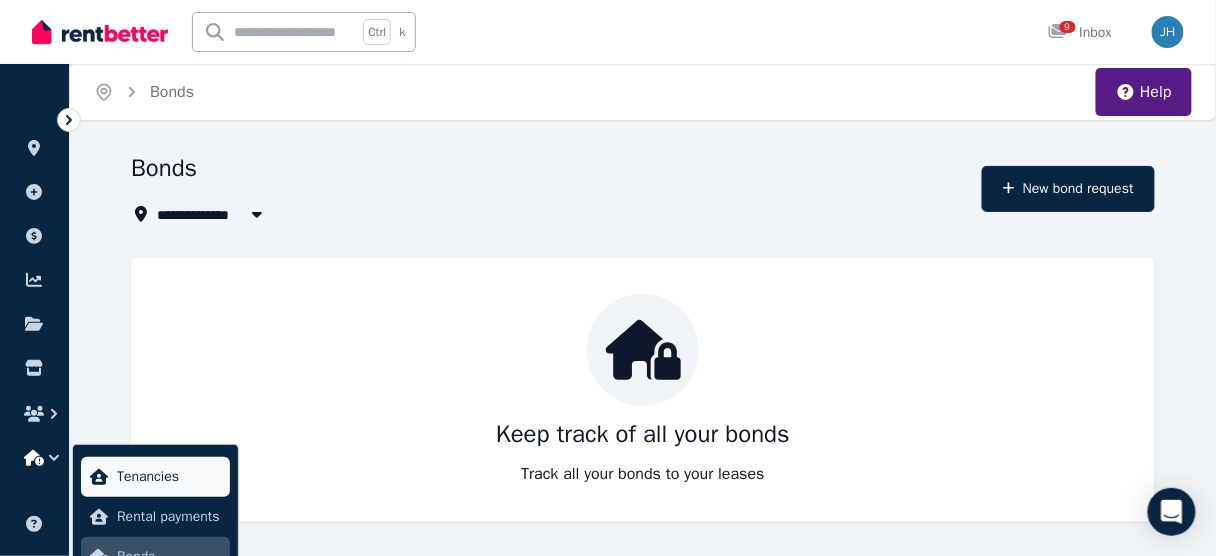 click on "Tenancies" at bounding box center (169, 477) 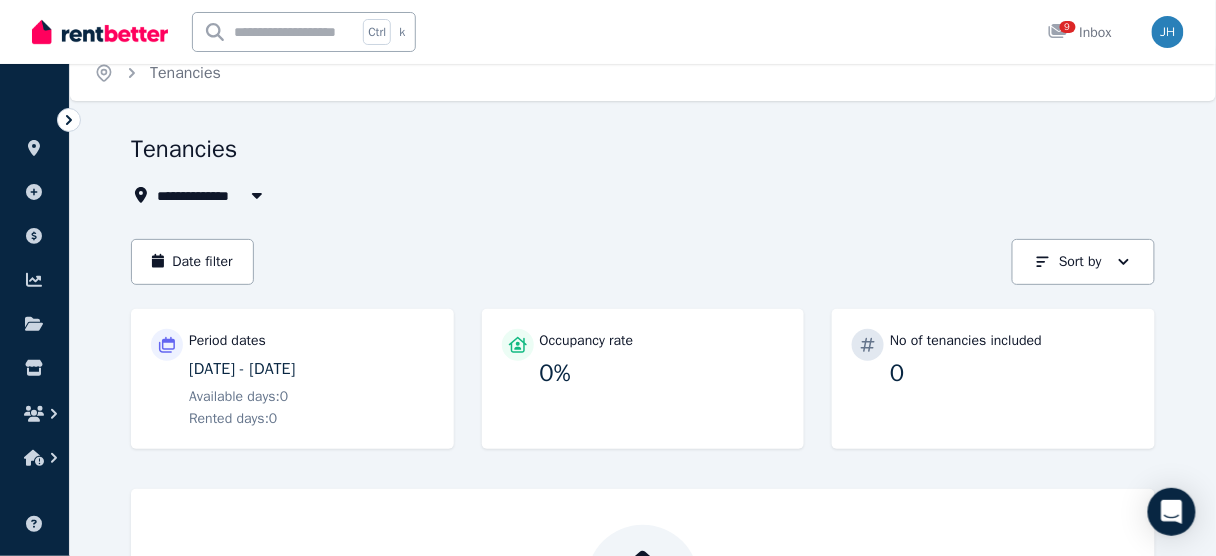 scroll, scrollTop: 0, scrollLeft: 0, axis: both 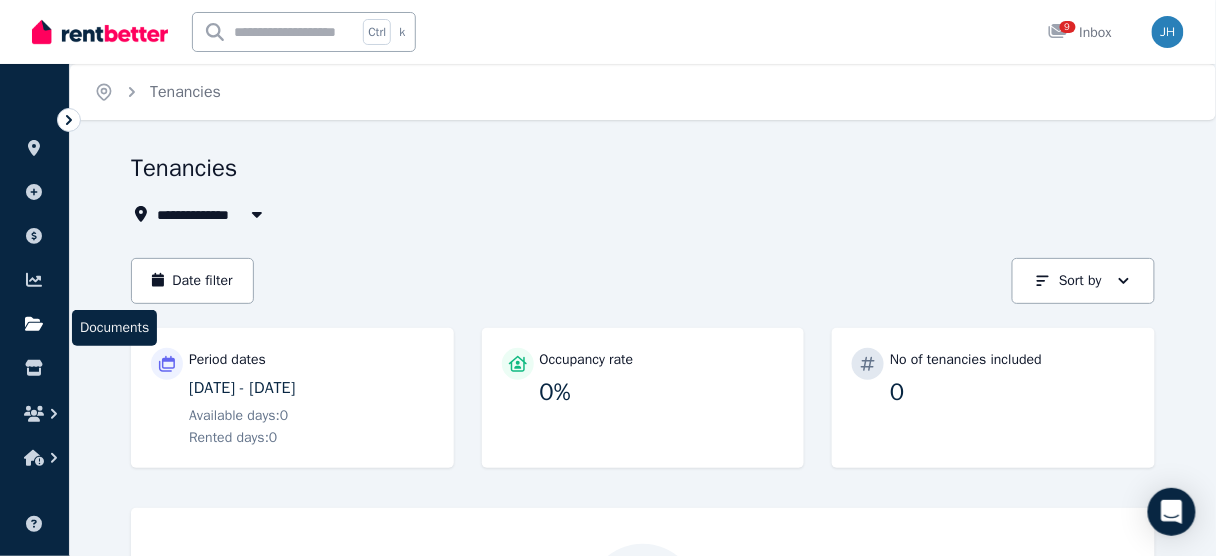 click 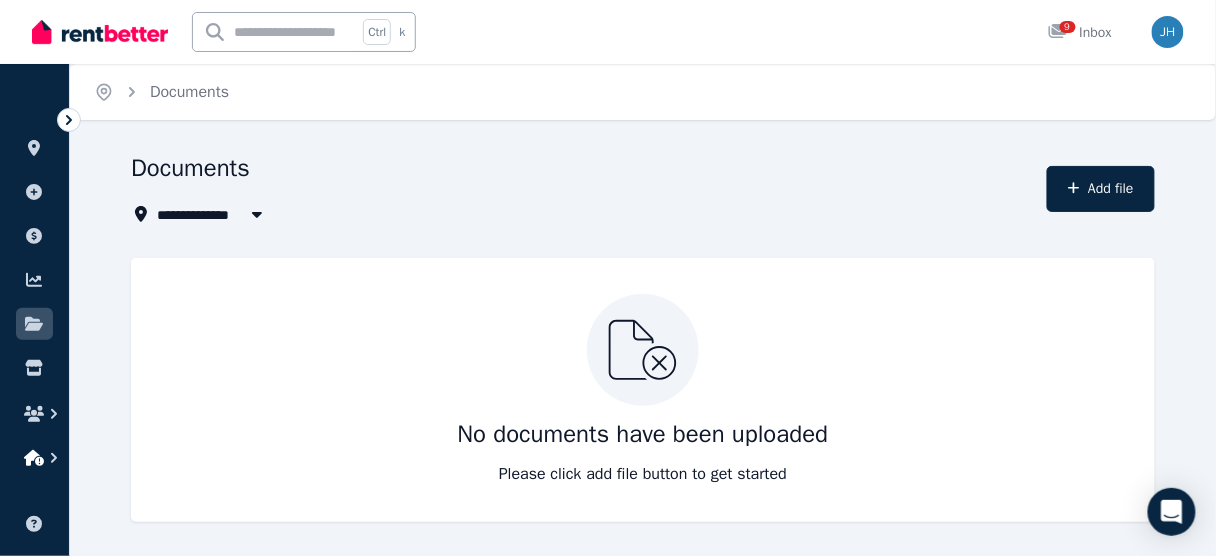 click 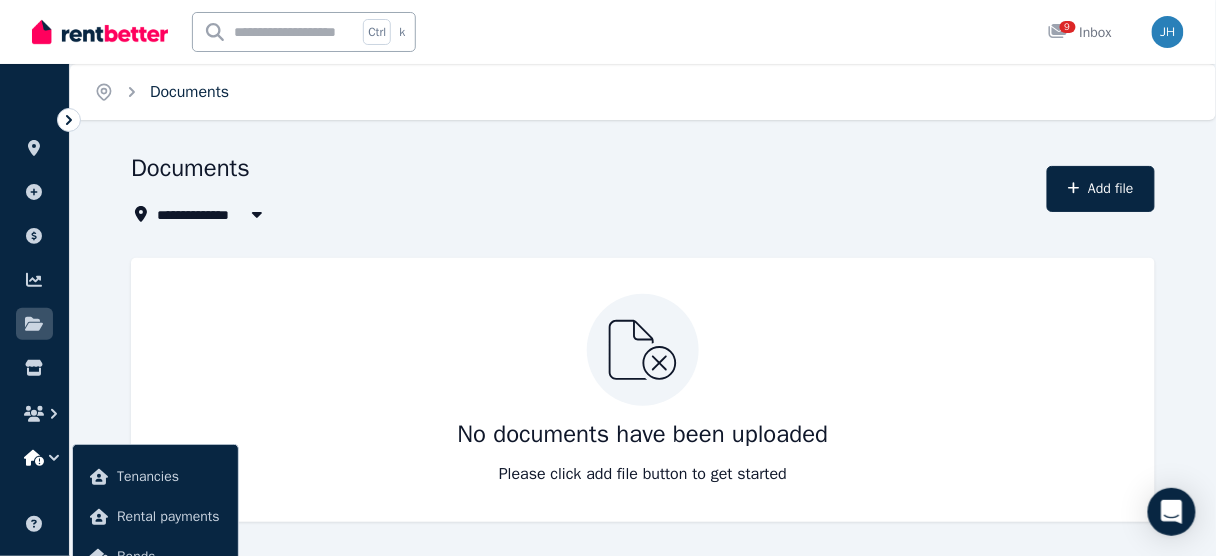 scroll, scrollTop: 0, scrollLeft: 0, axis: both 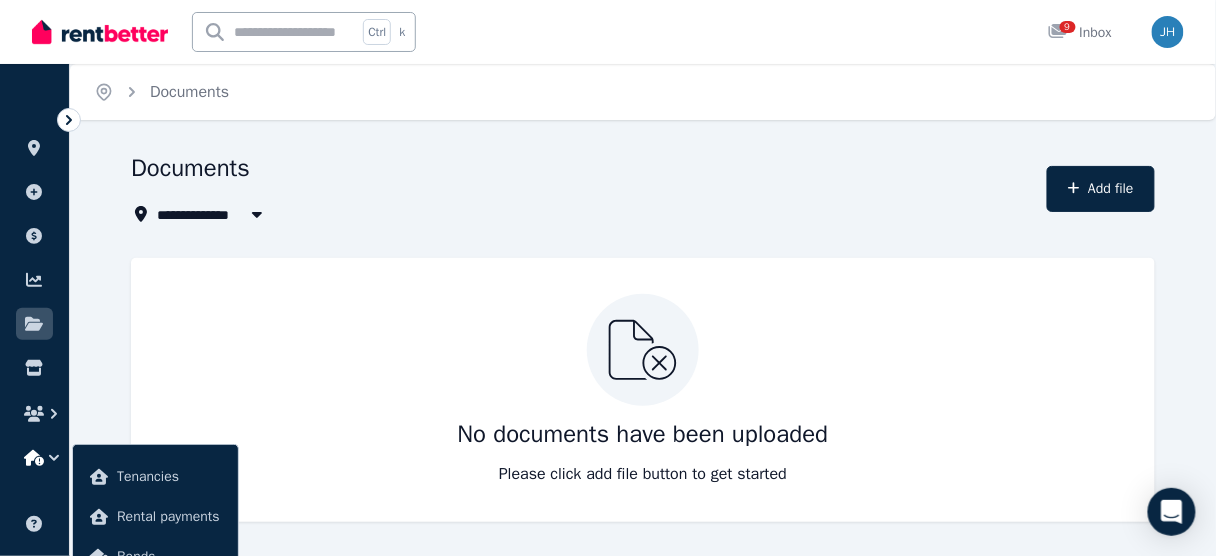 click at bounding box center (100, 32) 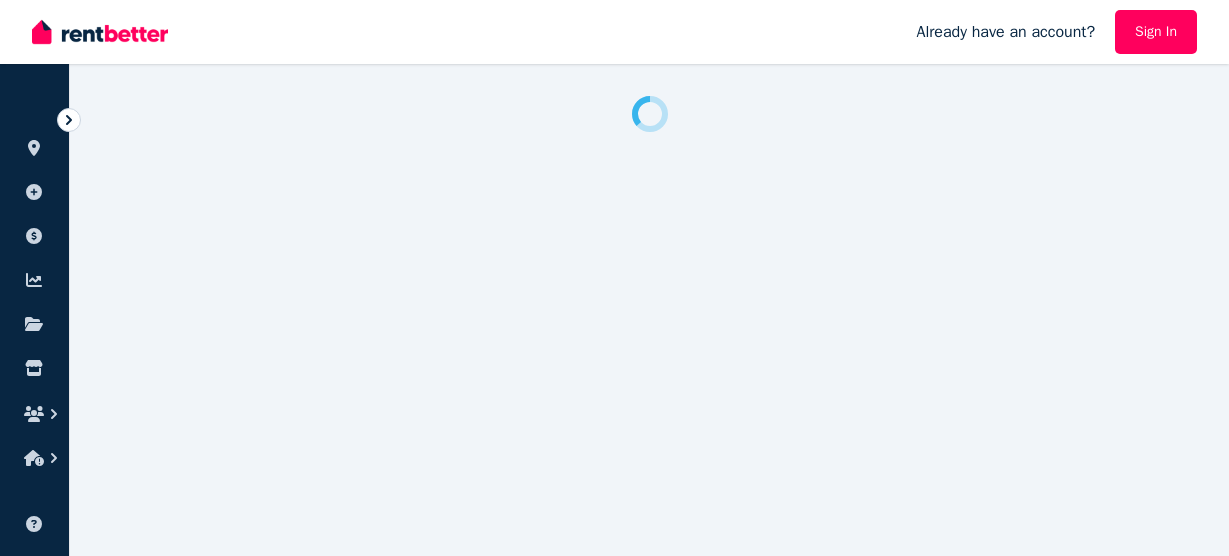 scroll, scrollTop: 0, scrollLeft: 0, axis: both 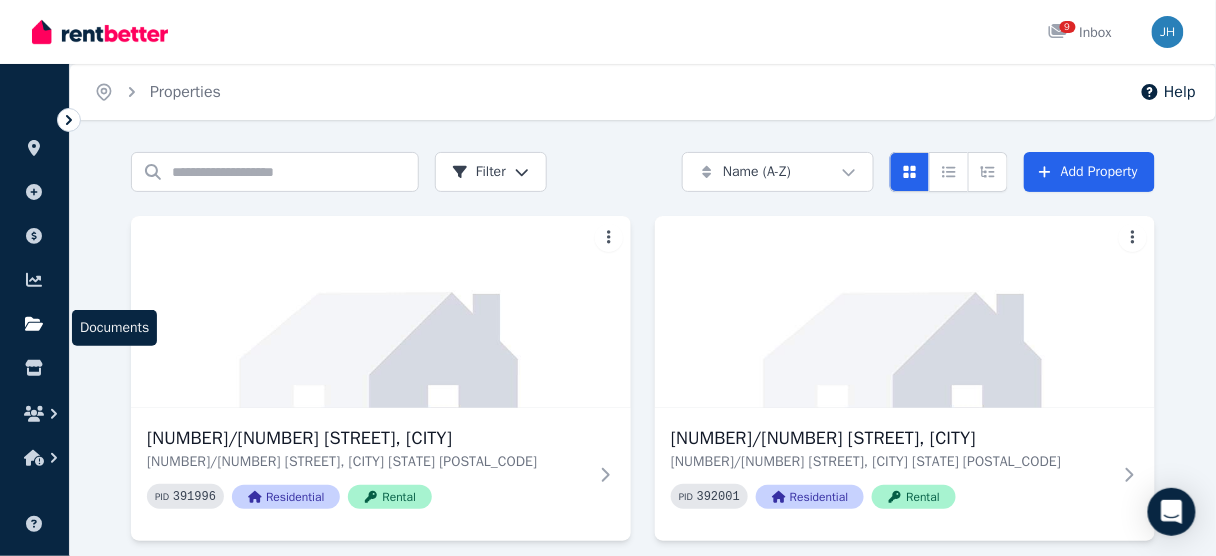 click 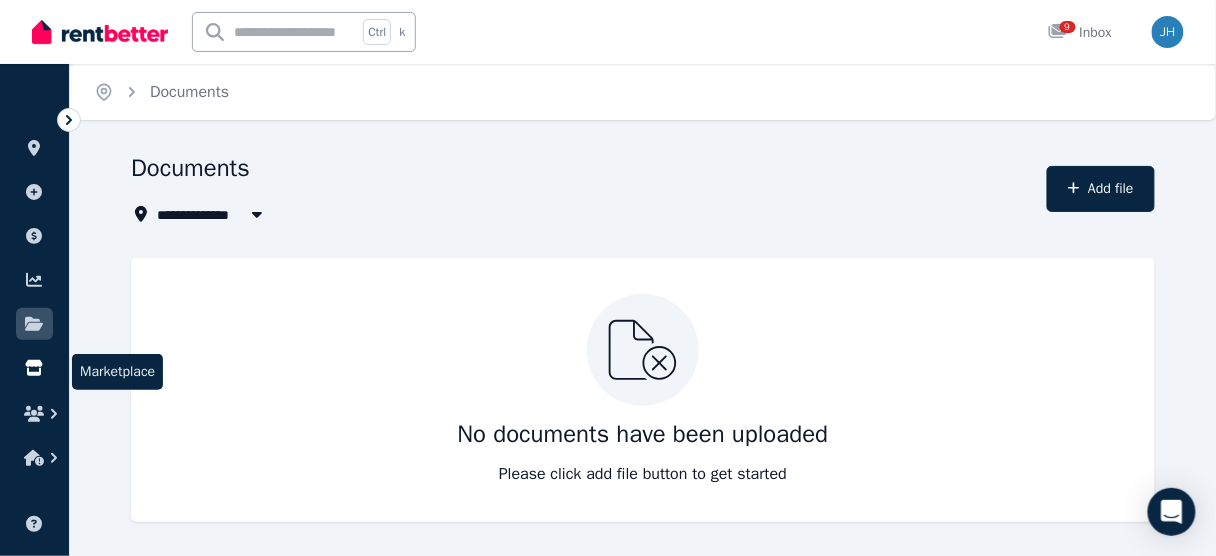 click 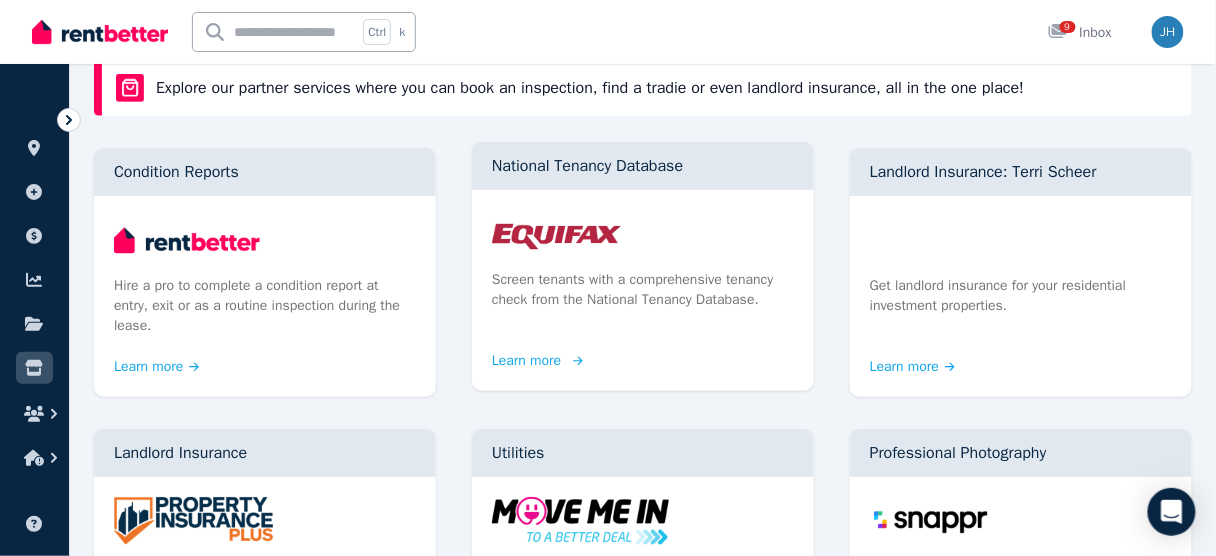 scroll, scrollTop: 160, scrollLeft: 0, axis: vertical 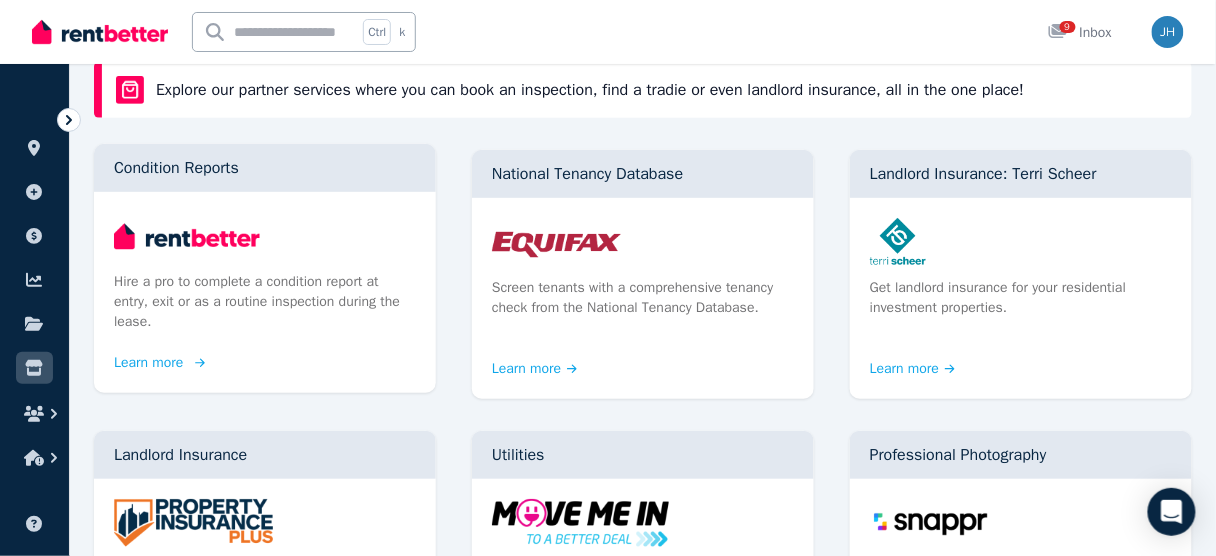 click on "Learn more" at bounding box center (157, 363) 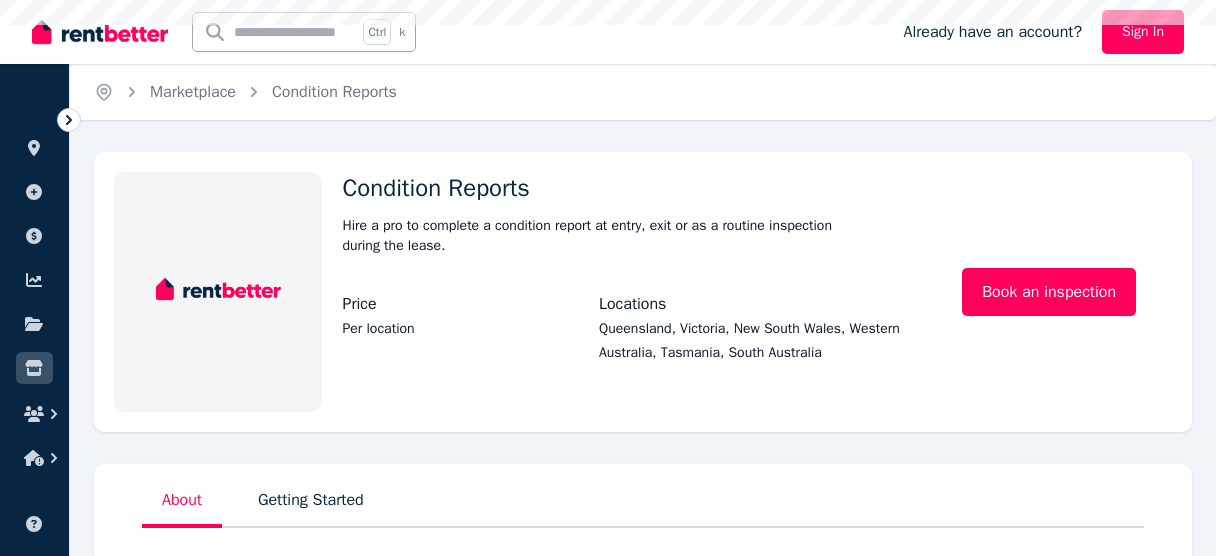 scroll, scrollTop: 0, scrollLeft: 0, axis: both 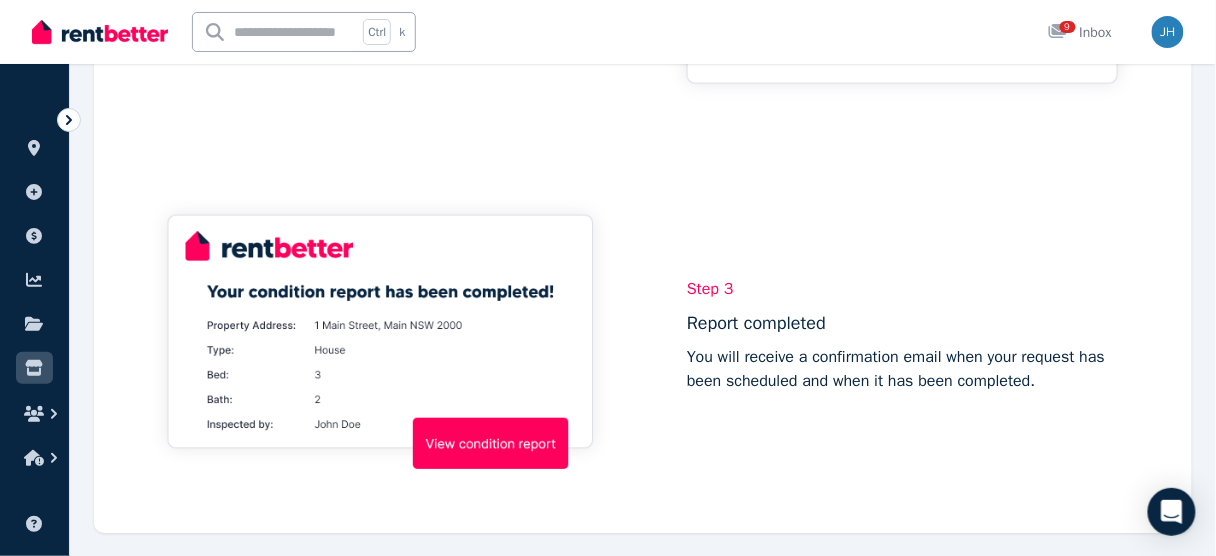 click at bounding box center (380, 332) 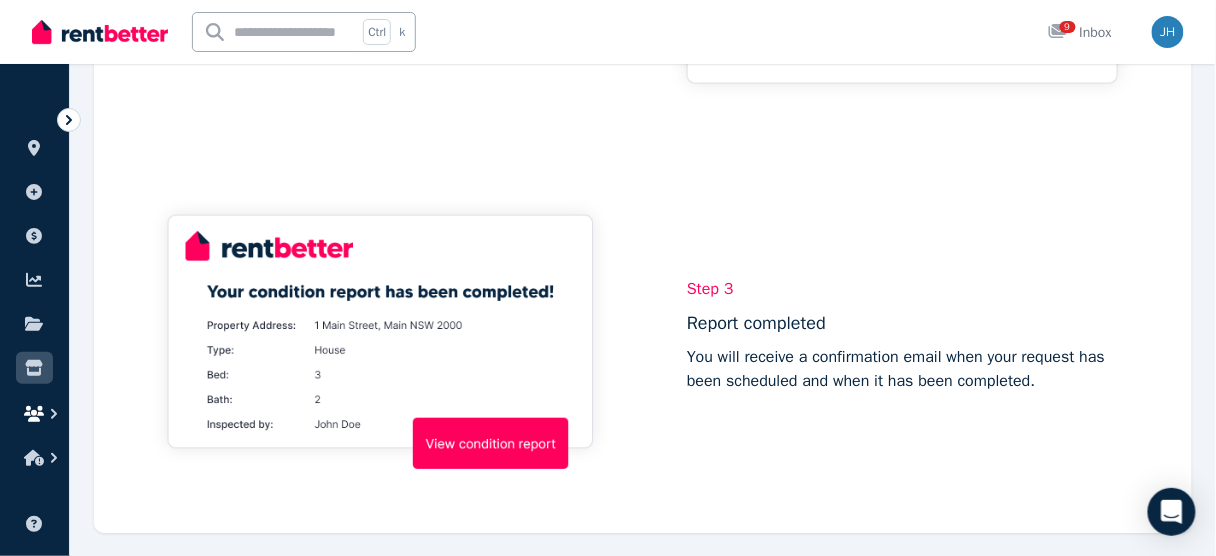 click 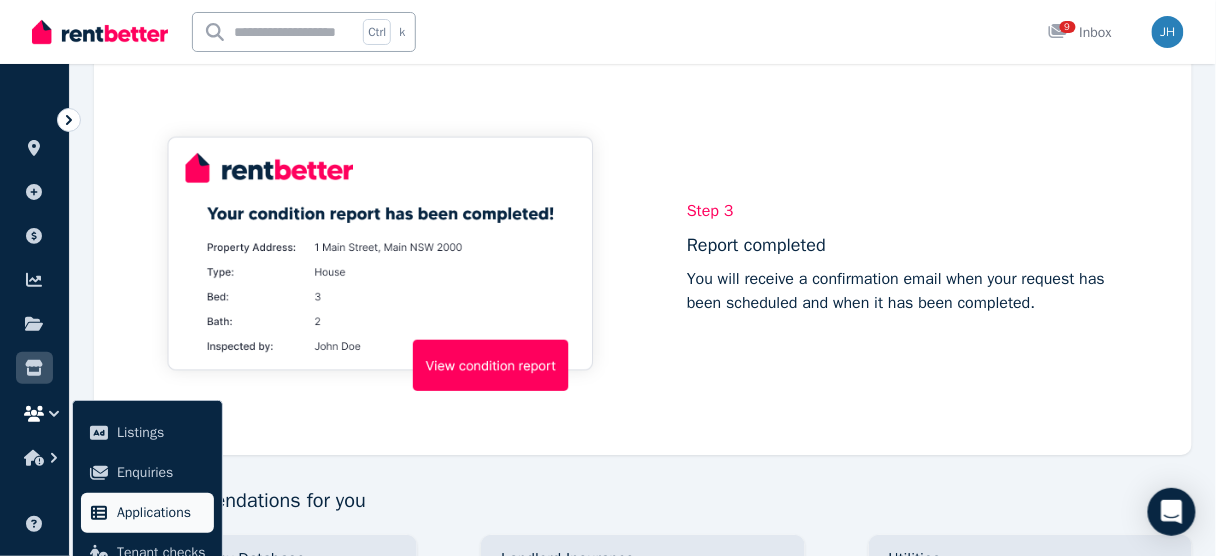 scroll, scrollTop: 1680, scrollLeft: 0, axis: vertical 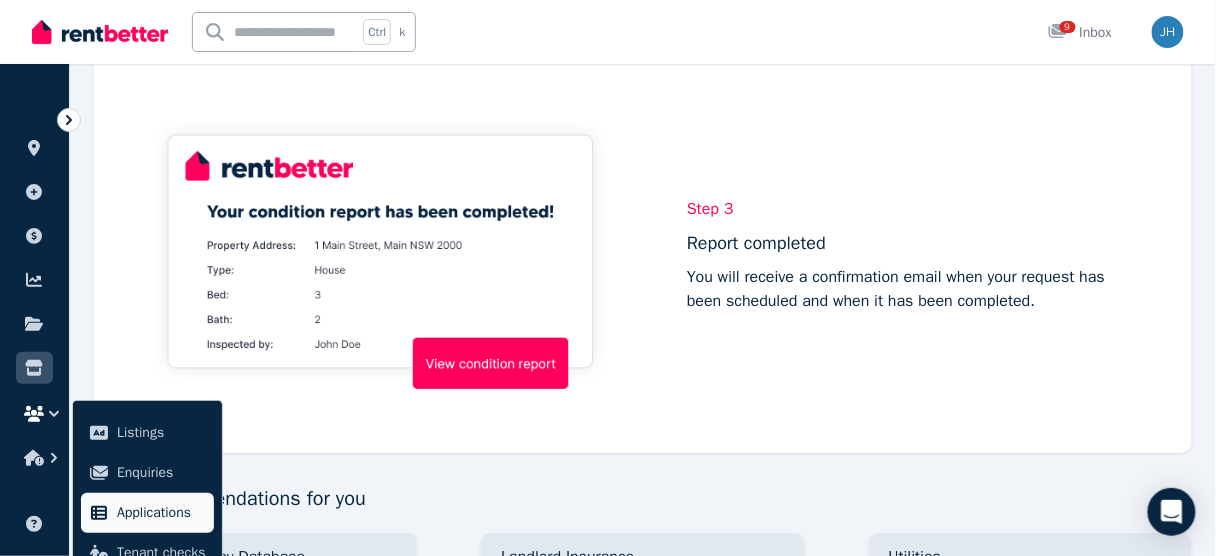 click on "Applications" at bounding box center (161, 513) 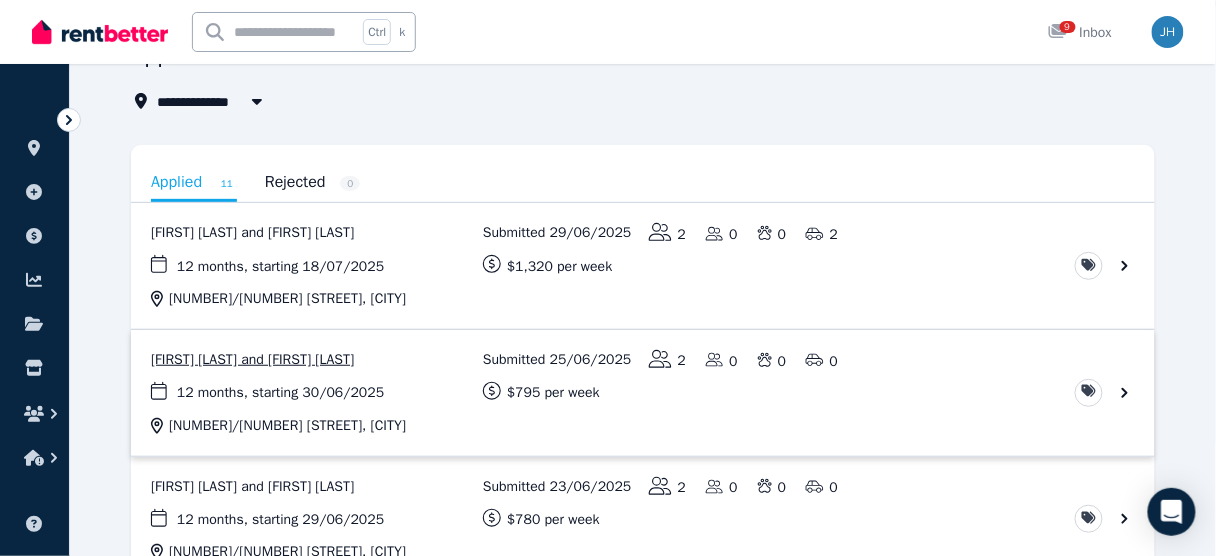scroll, scrollTop: 160, scrollLeft: 0, axis: vertical 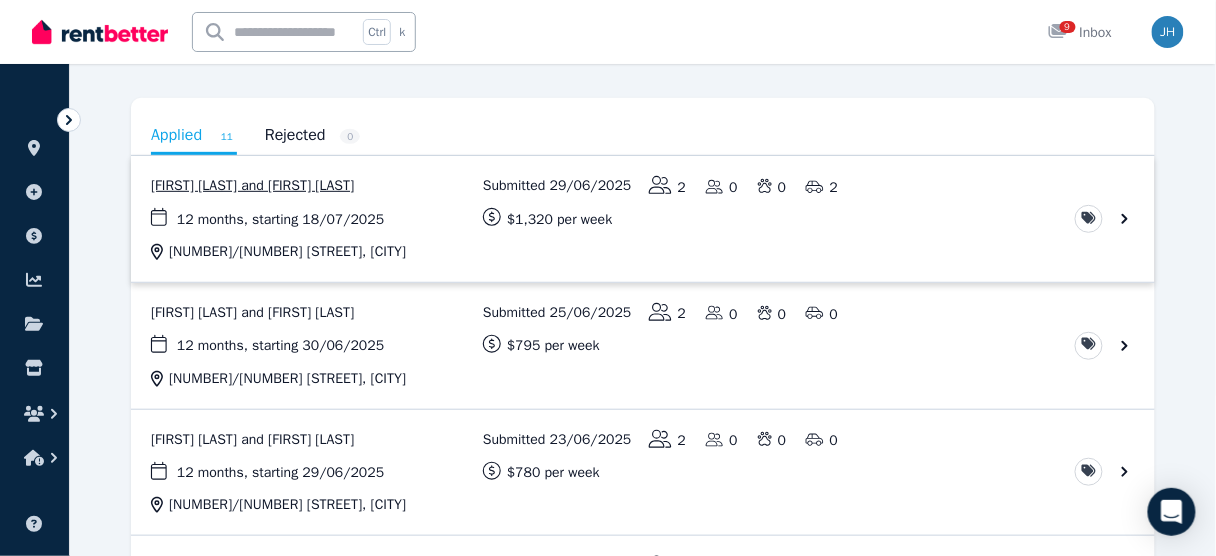 click at bounding box center [643, 219] 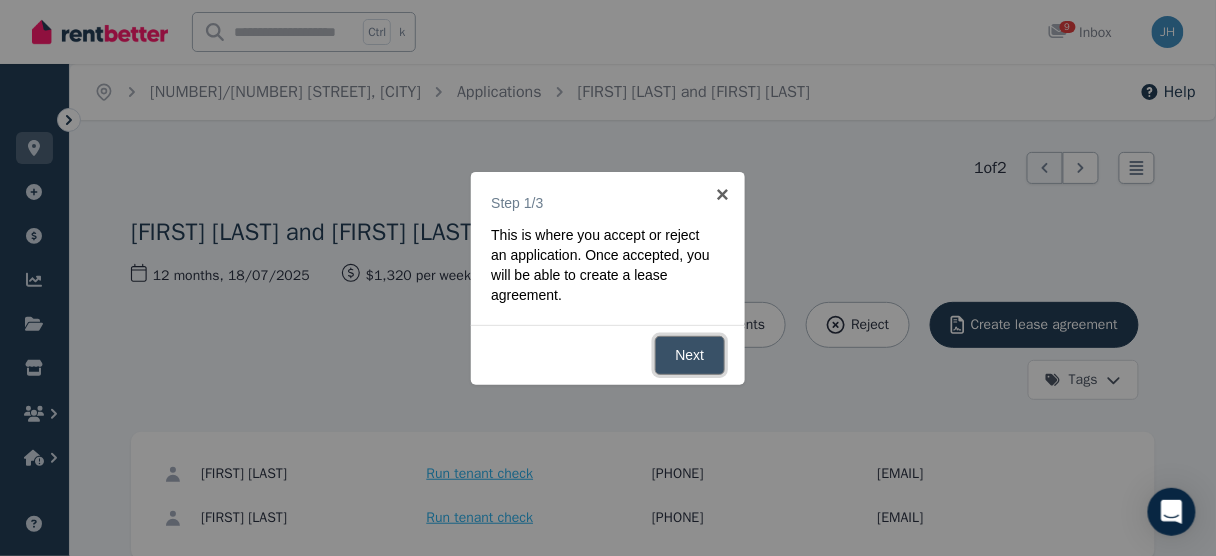click on "Next" at bounding box center [690, 355] 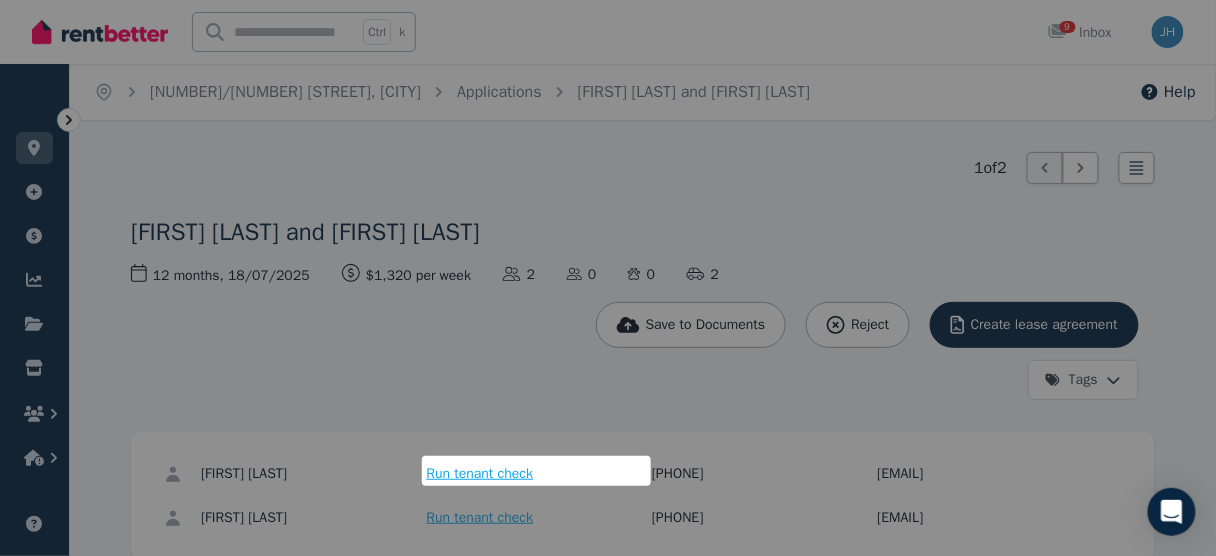 scroll, scrollTop: 223, scrollLeft: 0, axis: vertical 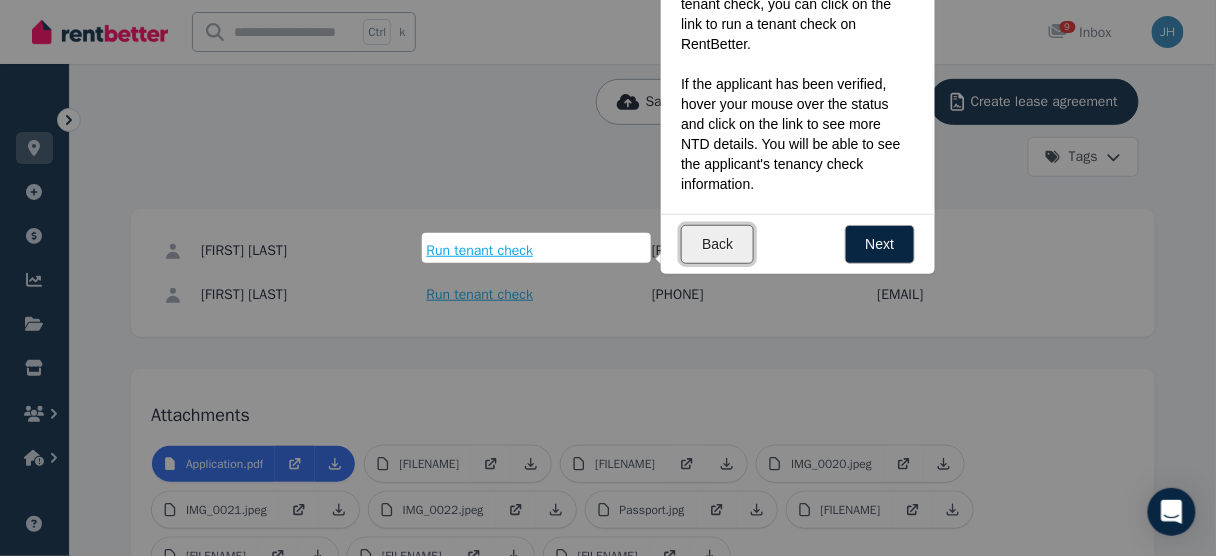 click on "Back" at bounding box center [717, 244] 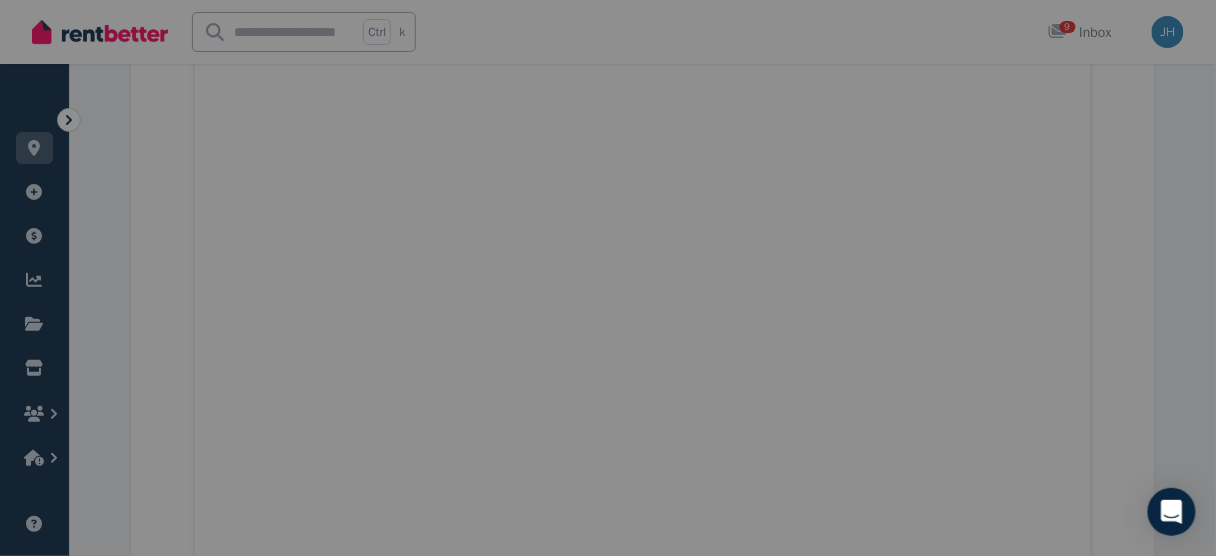 scroll, scrollTop: 1343, scrollLeft: 0, axis: vertical 